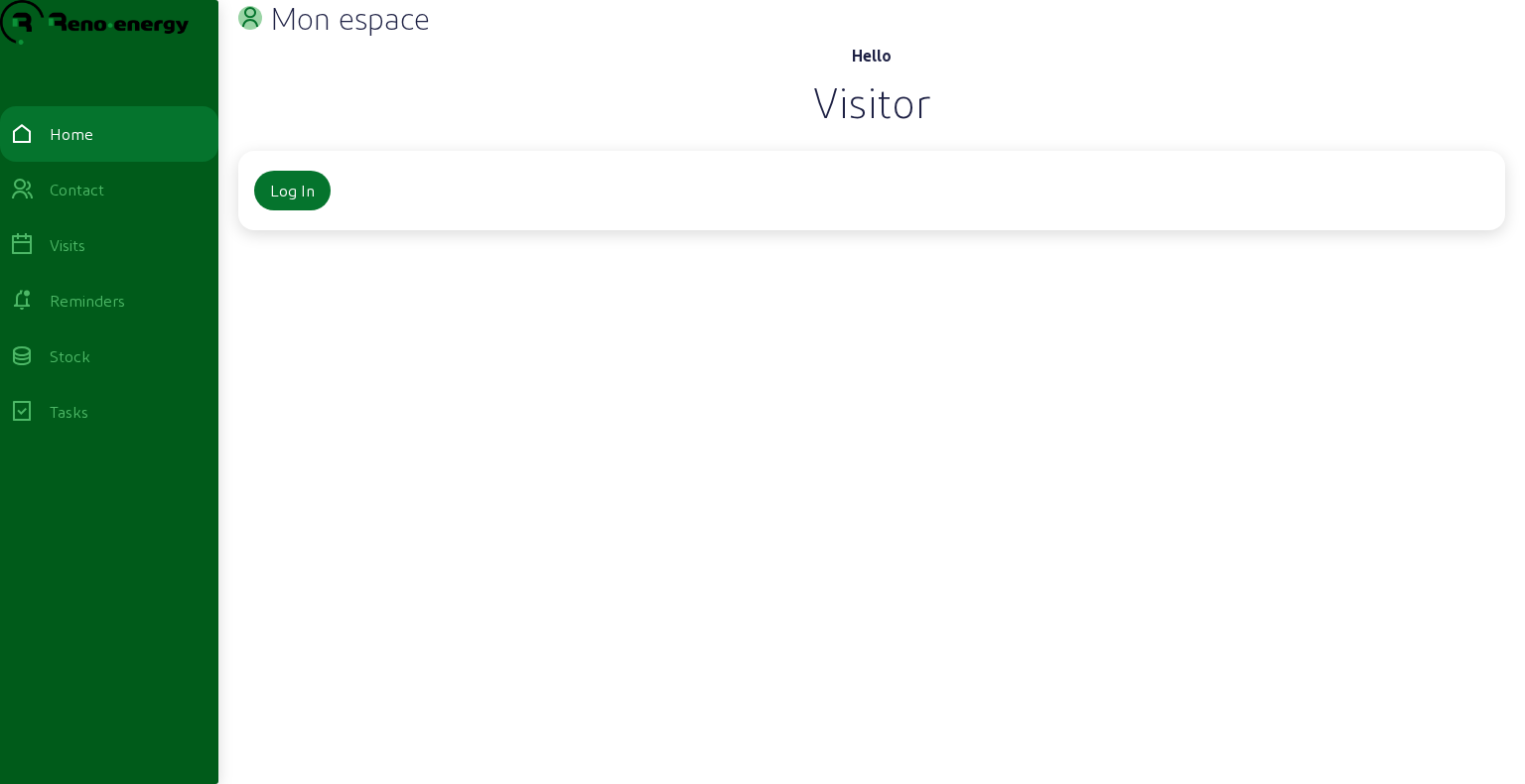 scroll, scrollTop: 0, scrollLeft: 0, axis: both 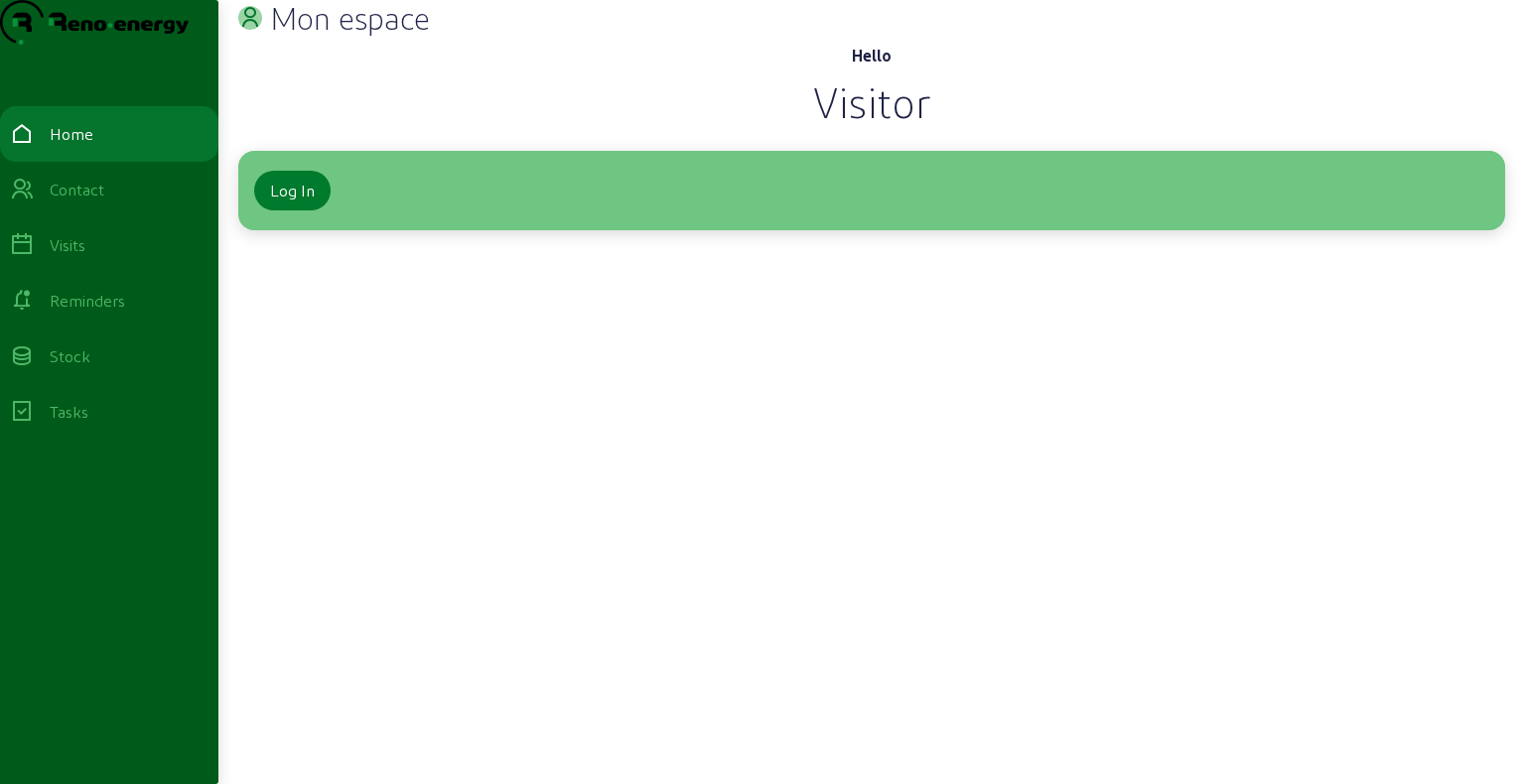 click on "Log In" 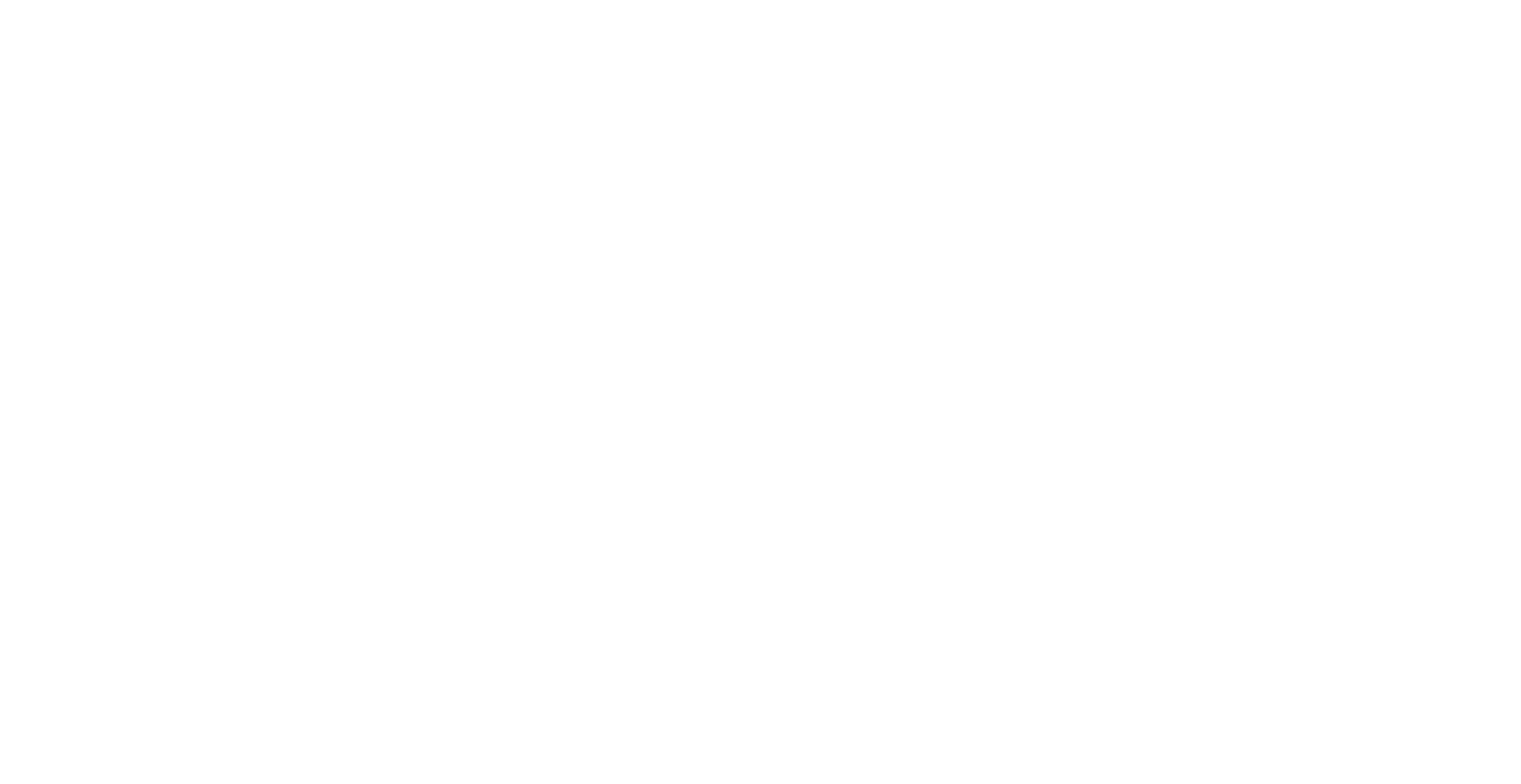 scroll, scrollTop: 0, scrollLeft: 0, axis: both 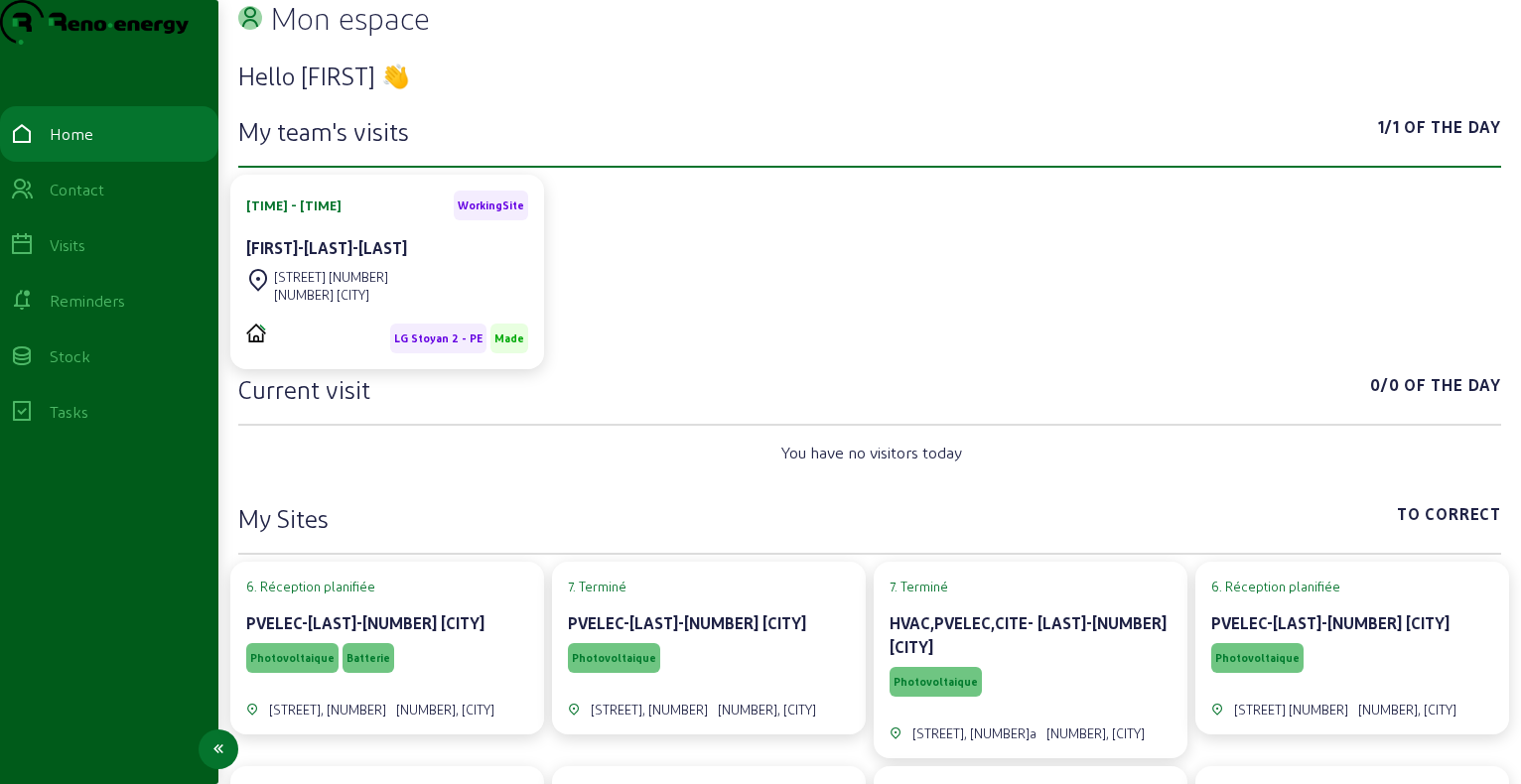 click on "Visits" 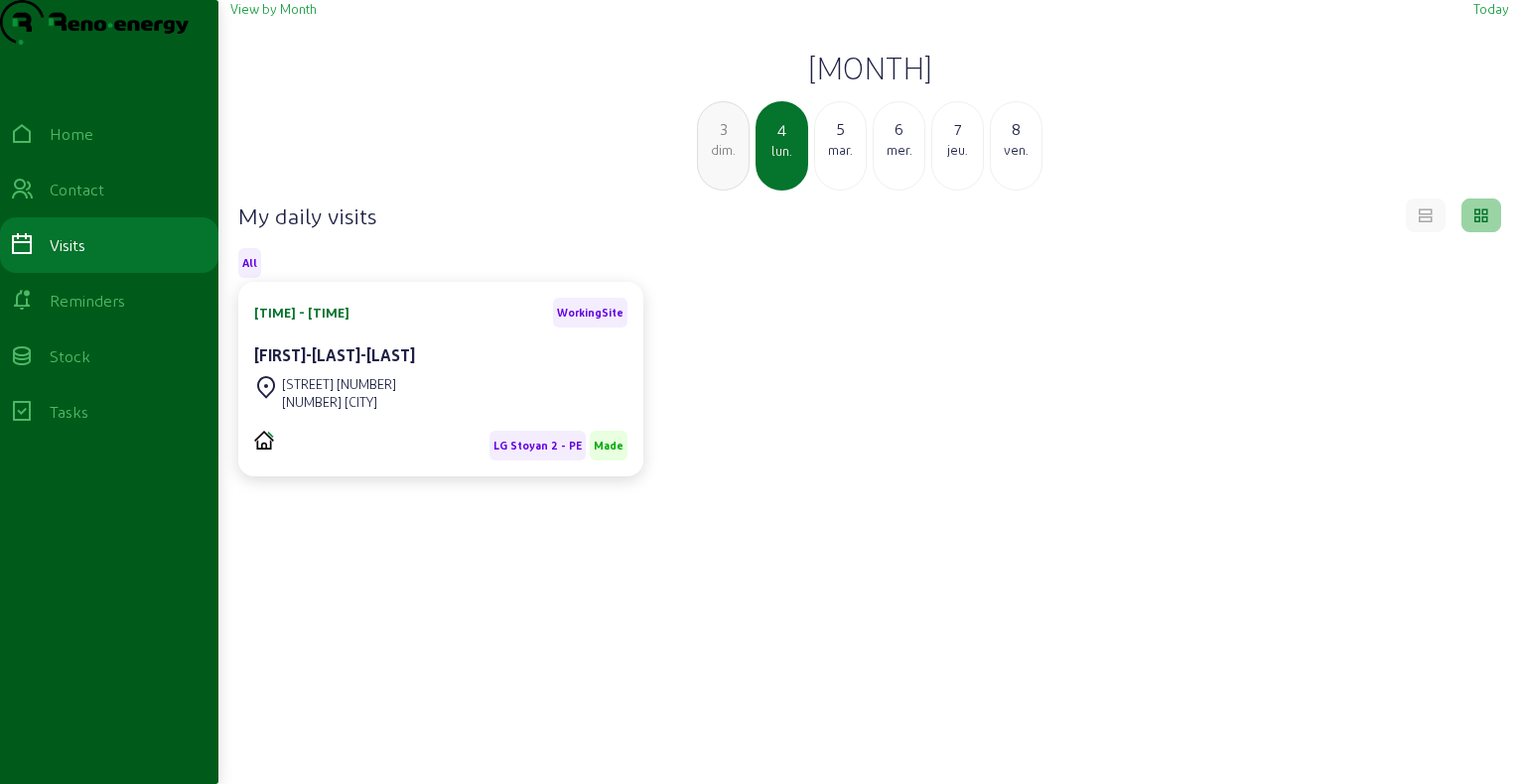 click on "[MONTH]" 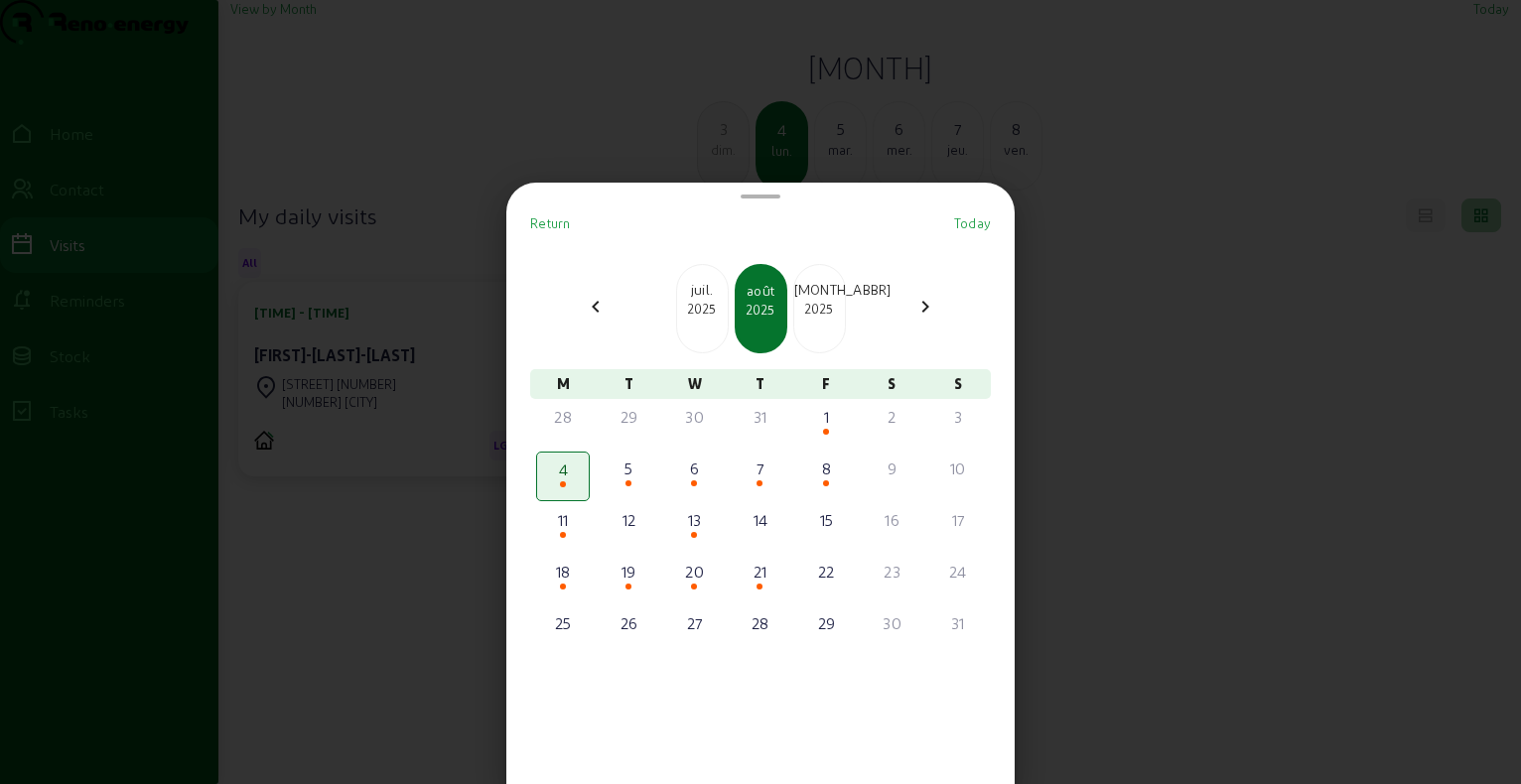 click on "2025" at bounding box center (702, 309) 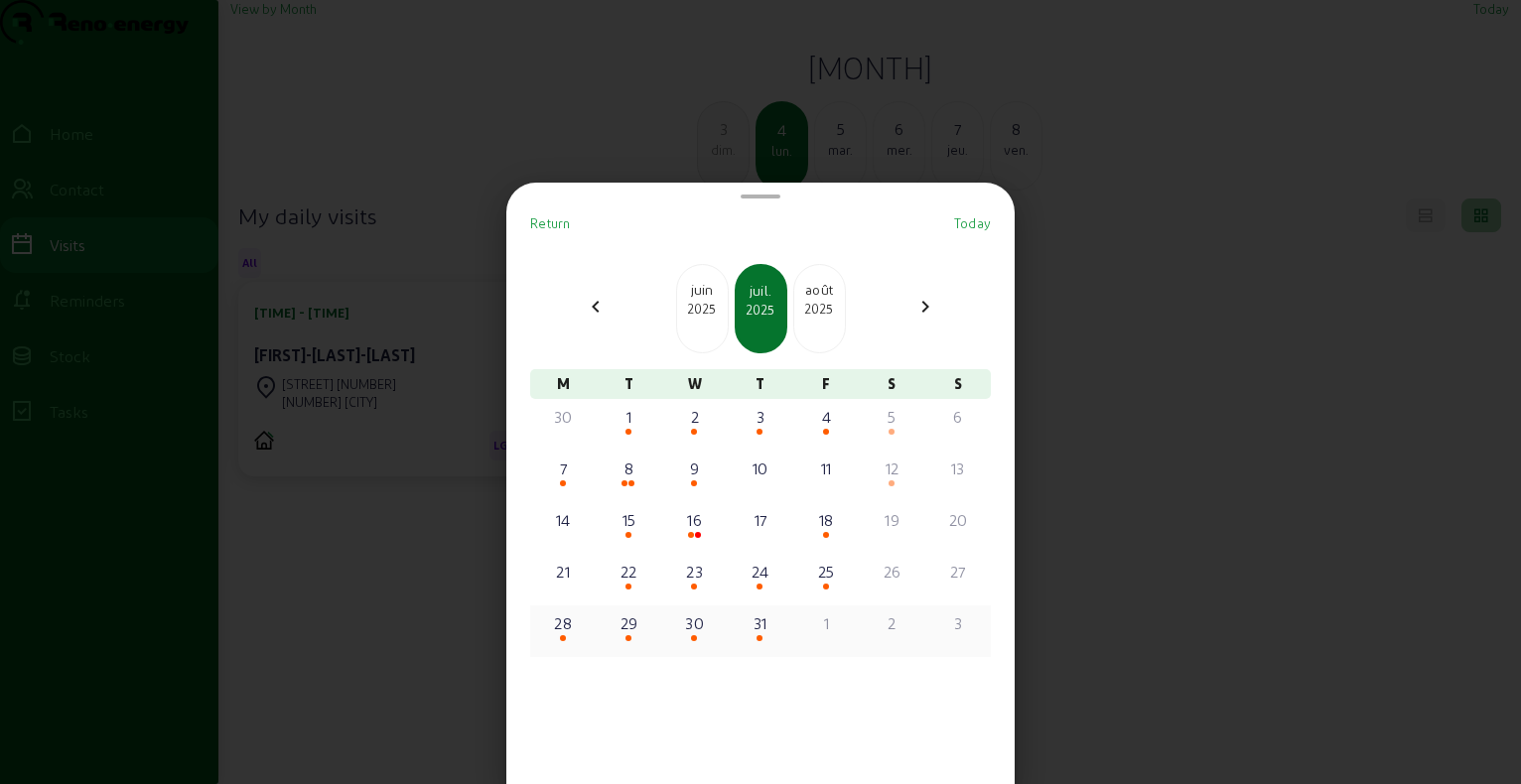 click on "28" at bounding box center [563, 623] 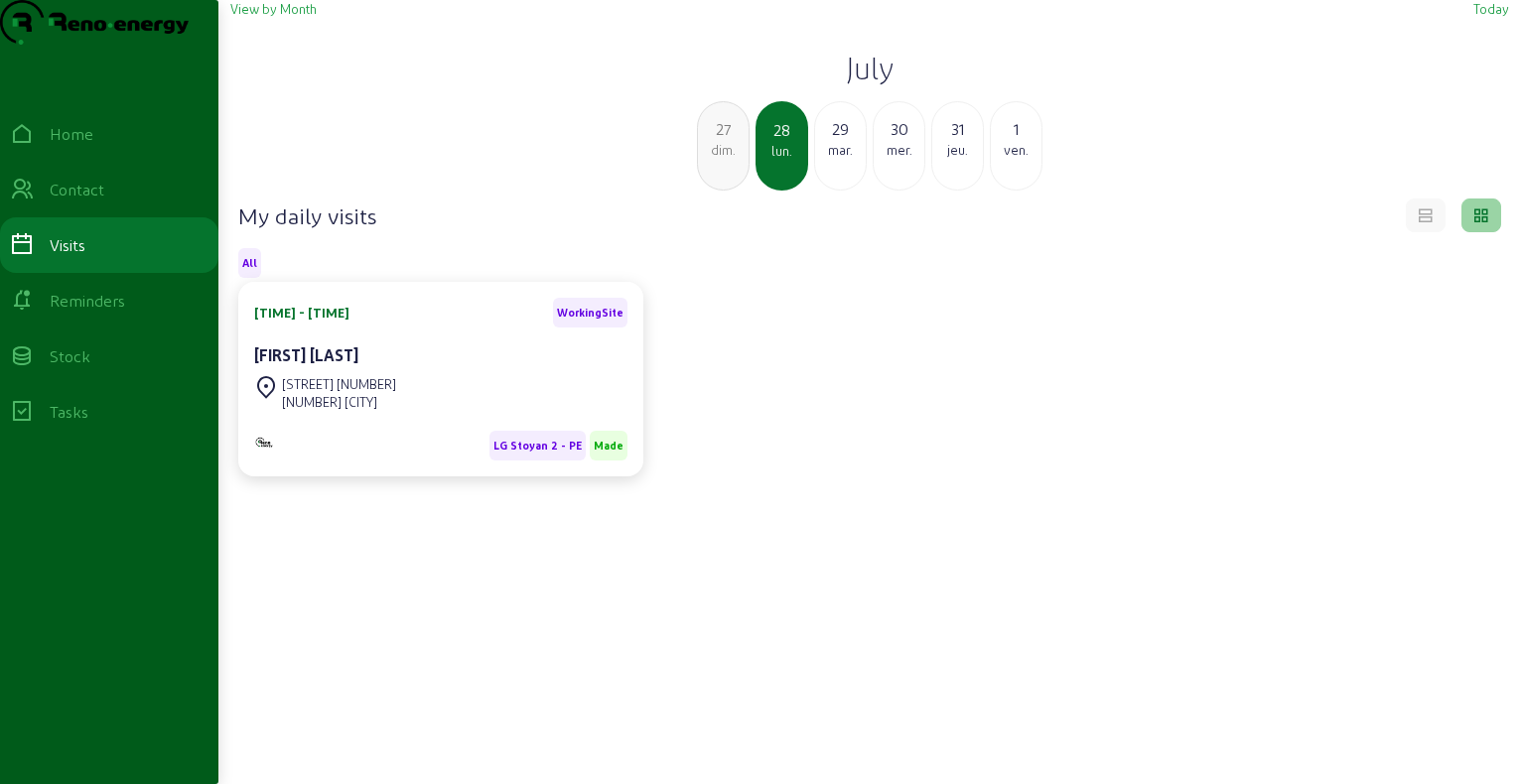 click on "29" 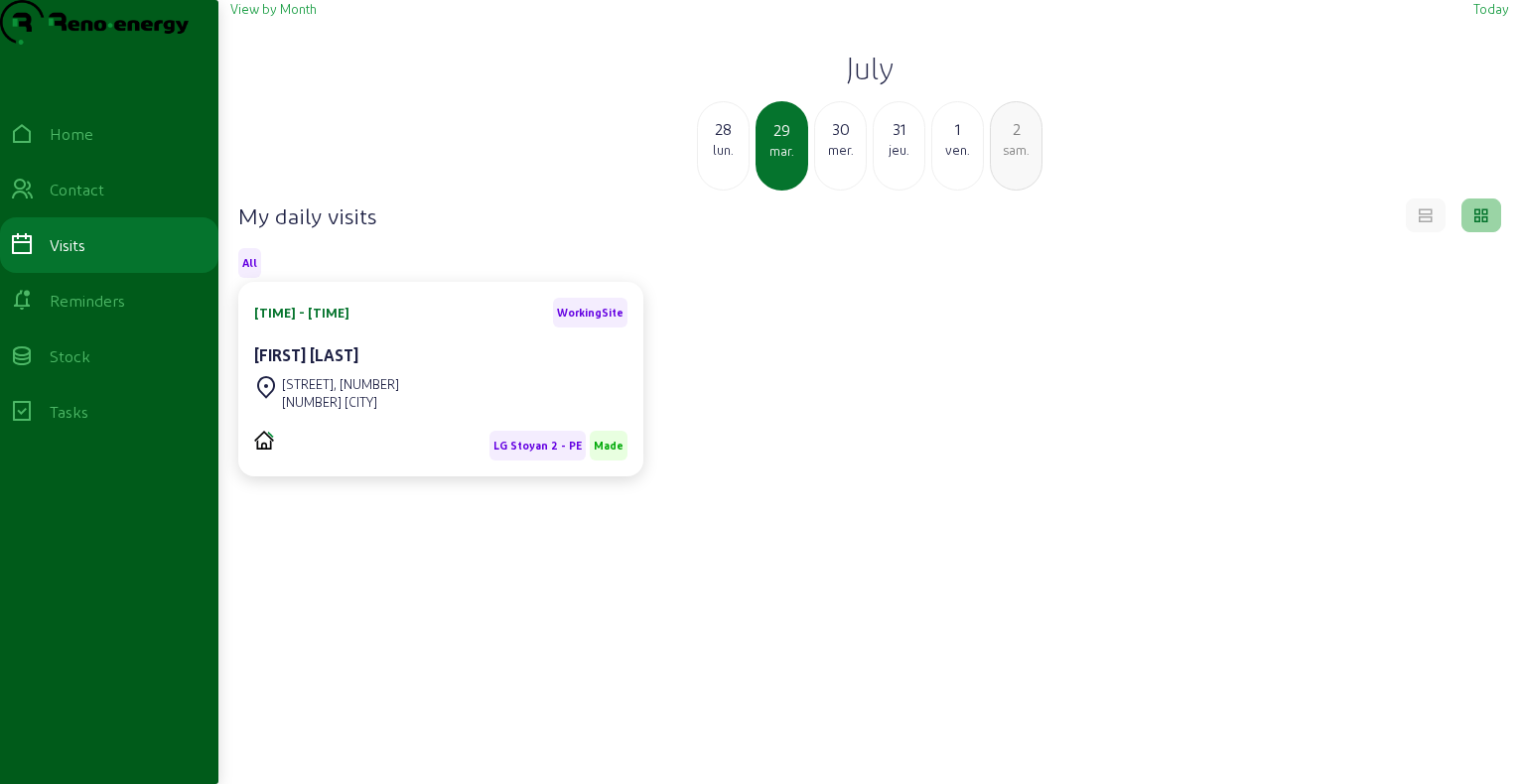 click on "mer." 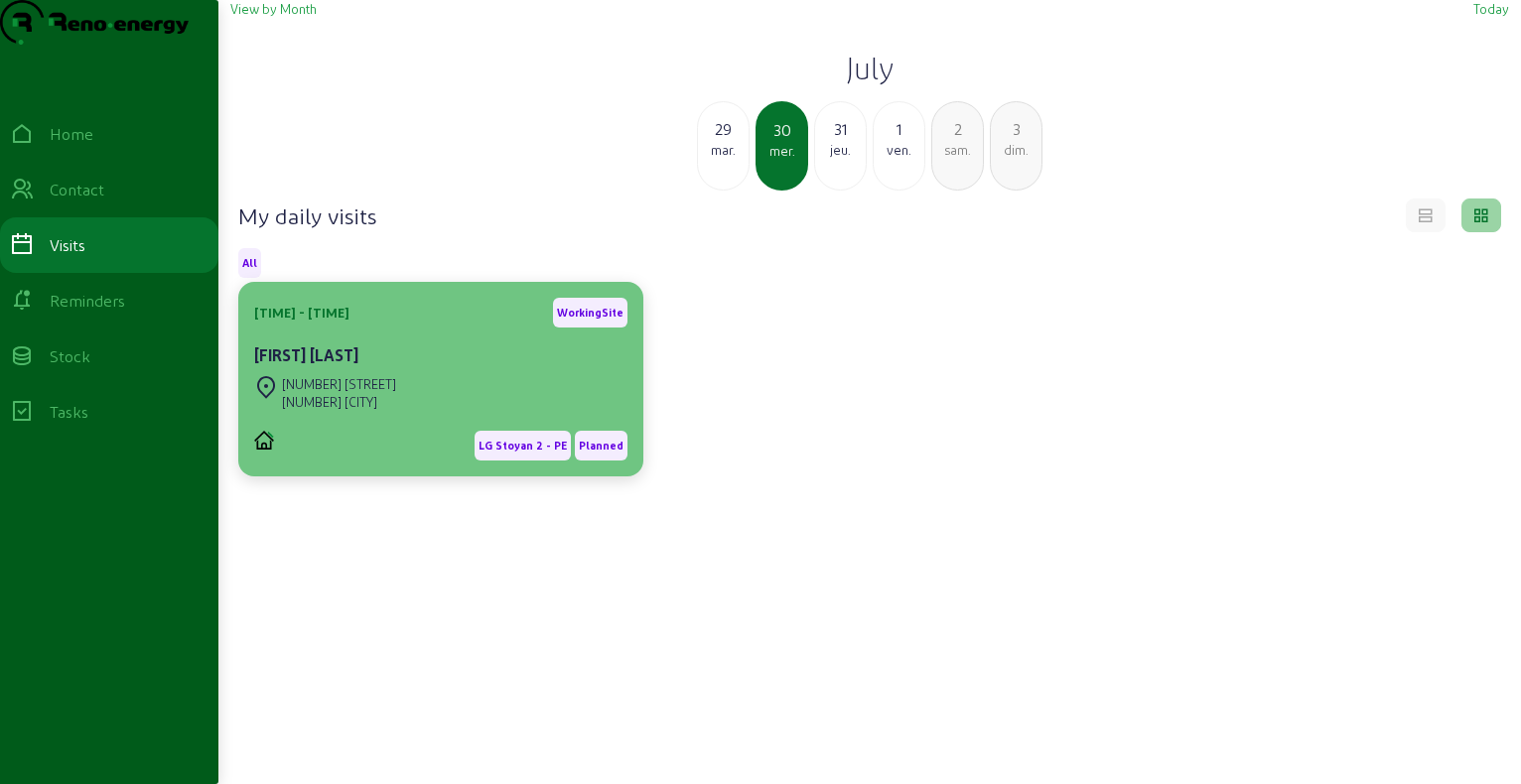 click on "[FIRST] [LAST]" 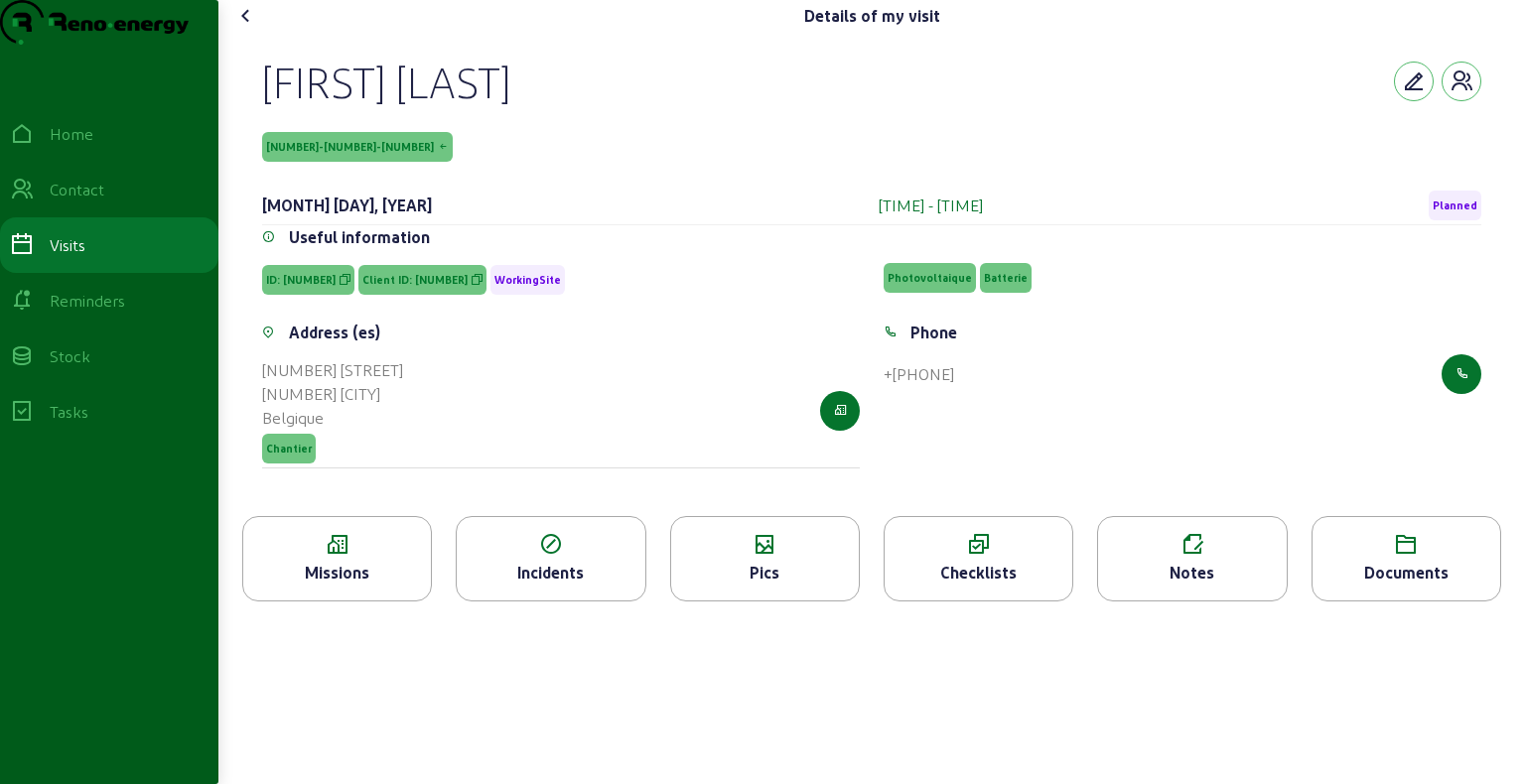 click on "Planned" 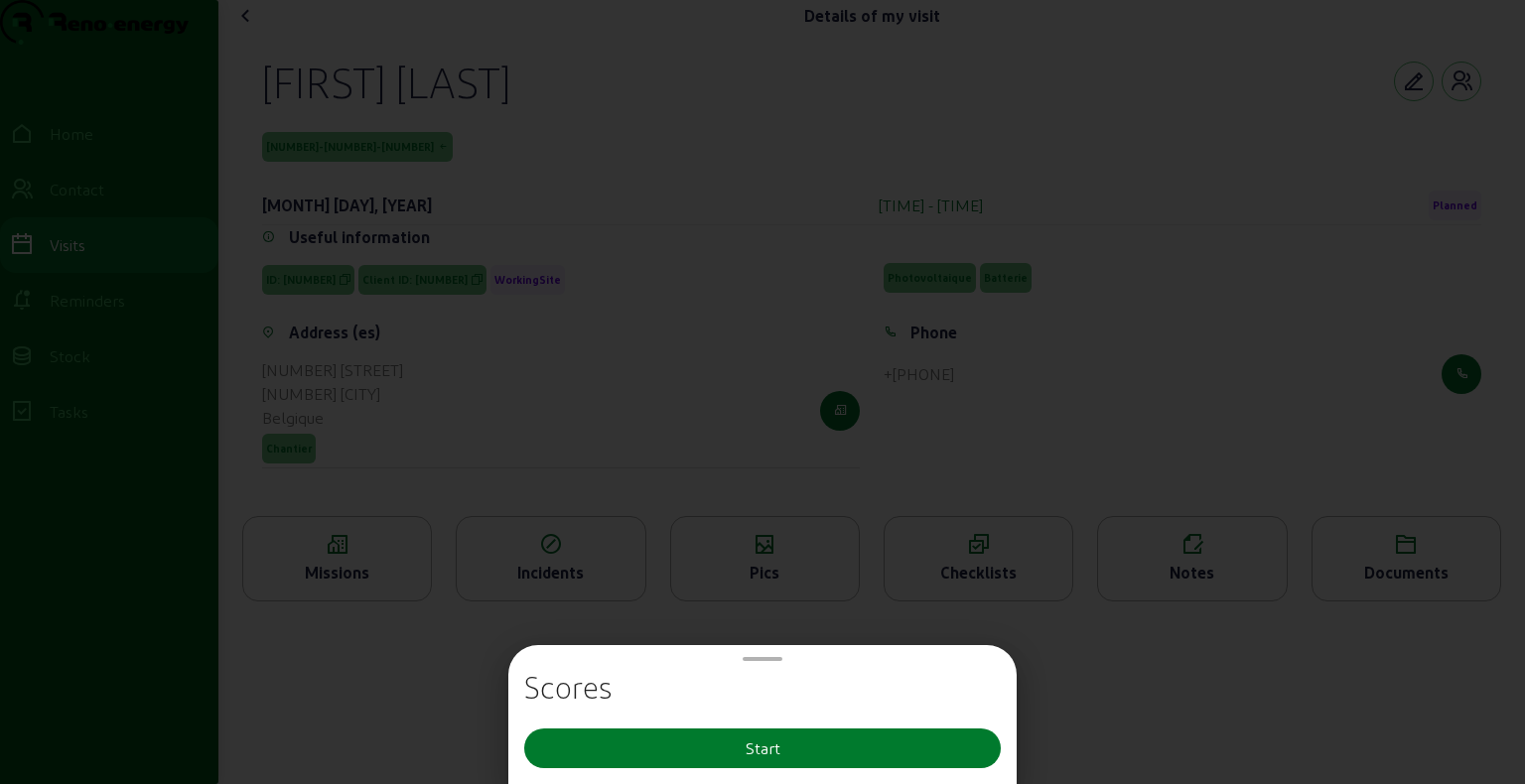 click on "Start" at bounding box center (762, 748) 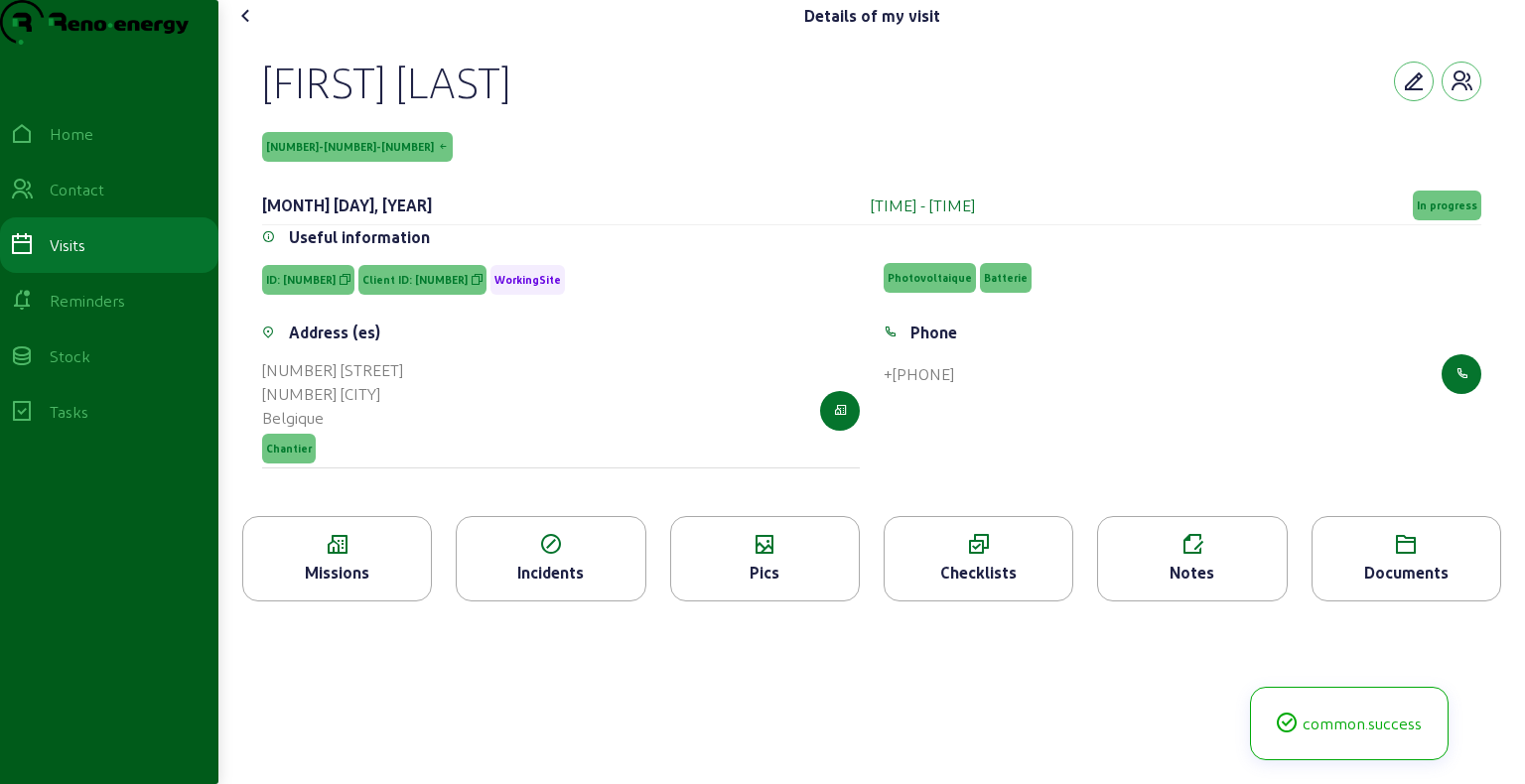 click on "In progress" 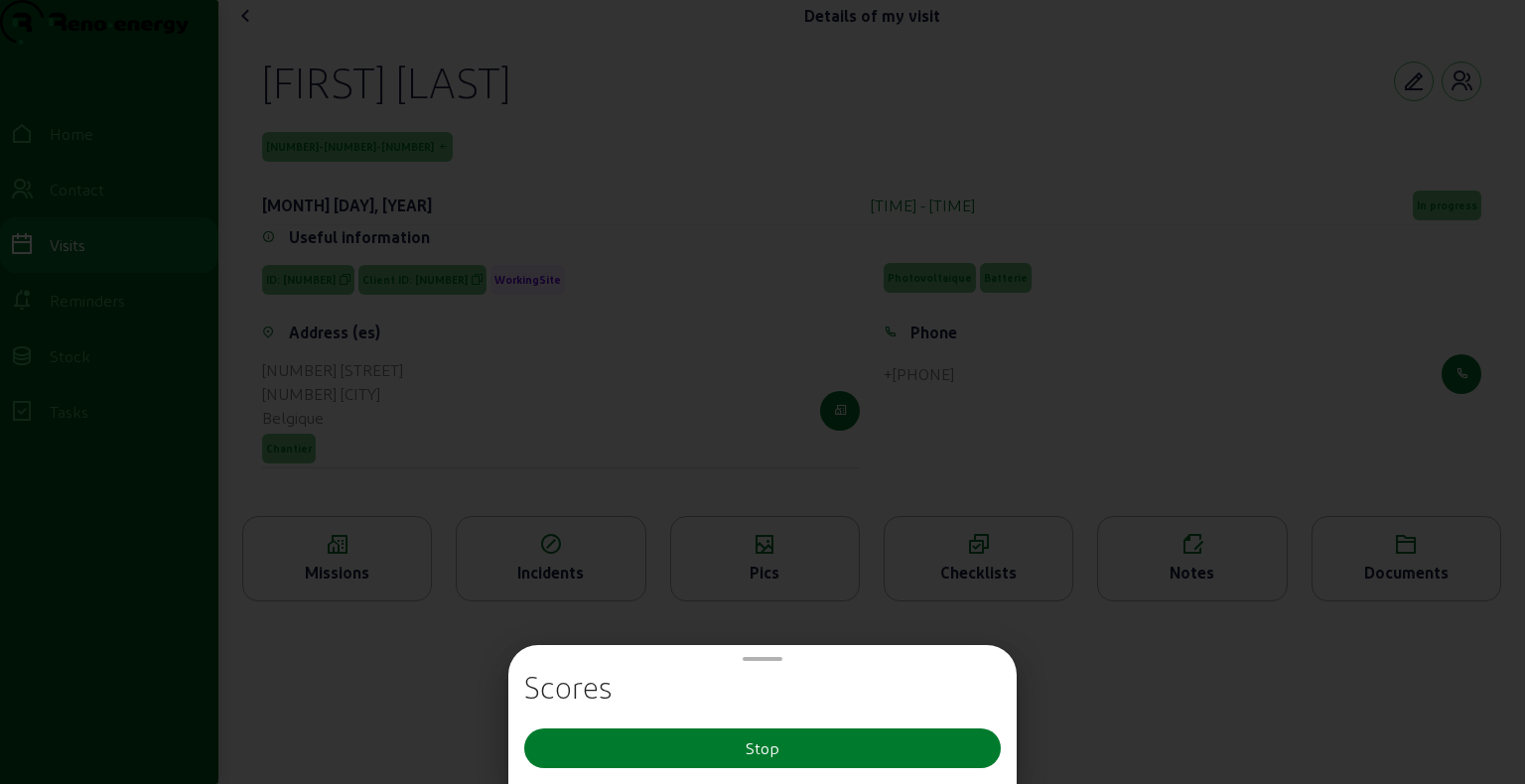 click on "Stop" at bounding box center [762, 748] 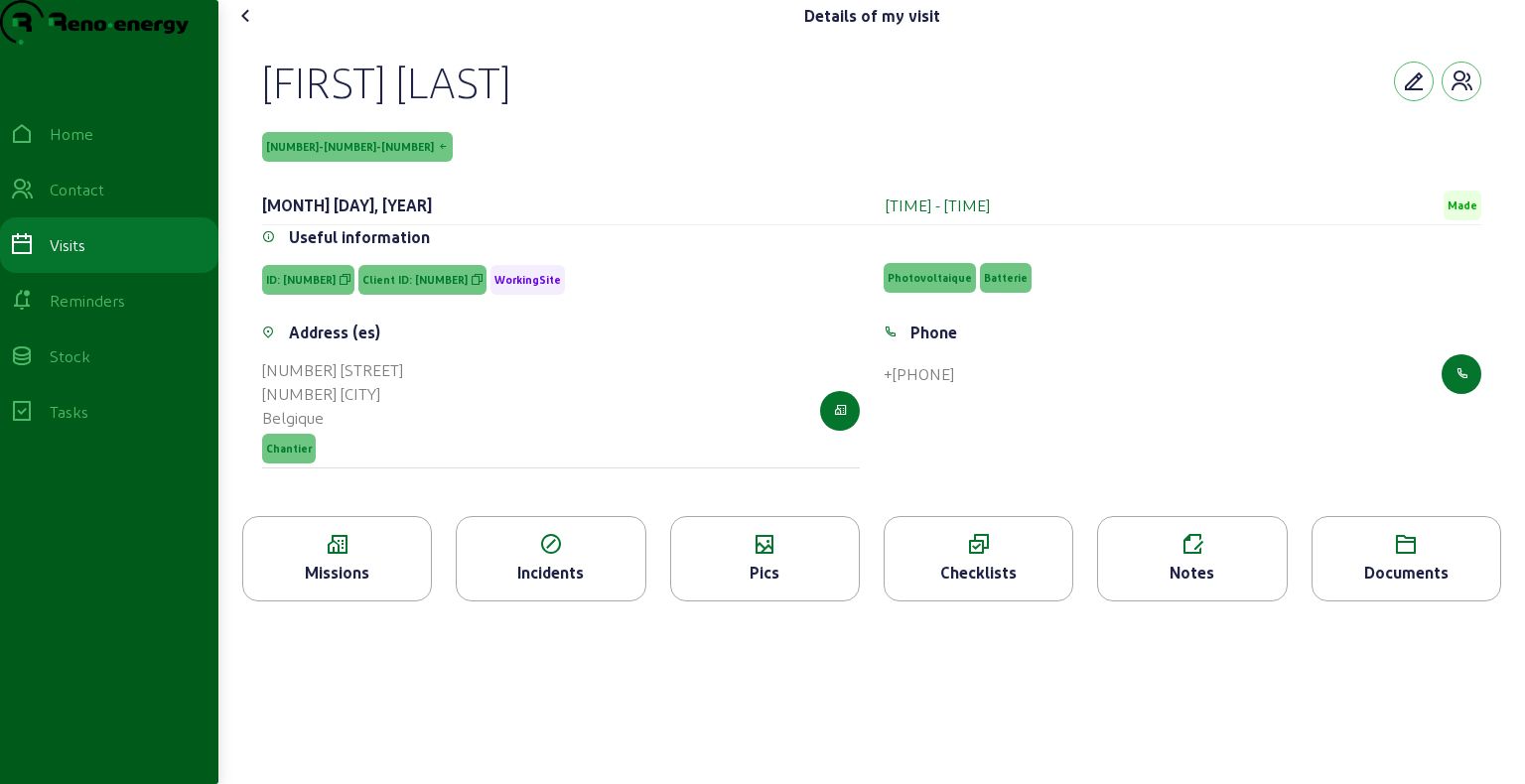 click 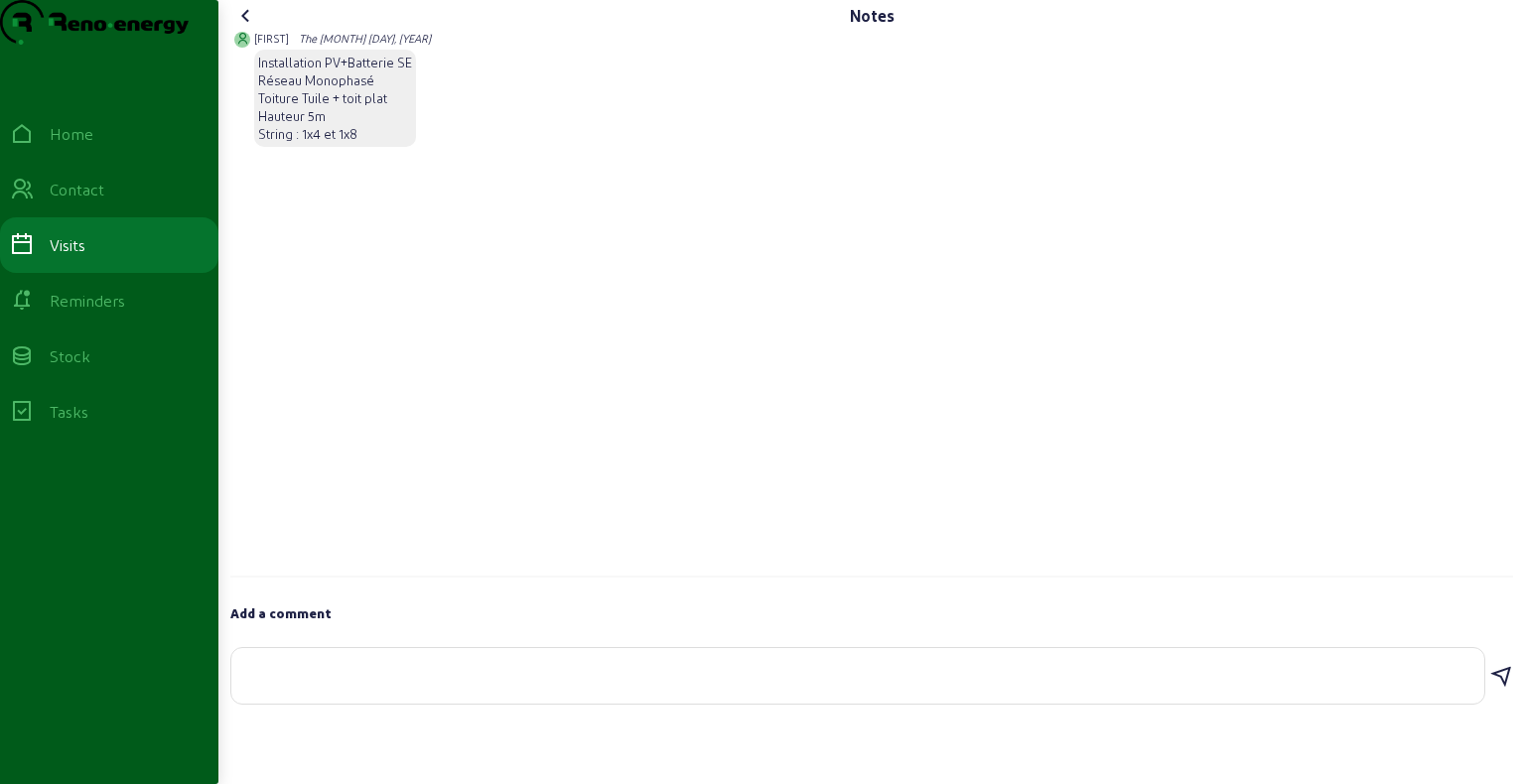 click at bounding box center (858, 672) 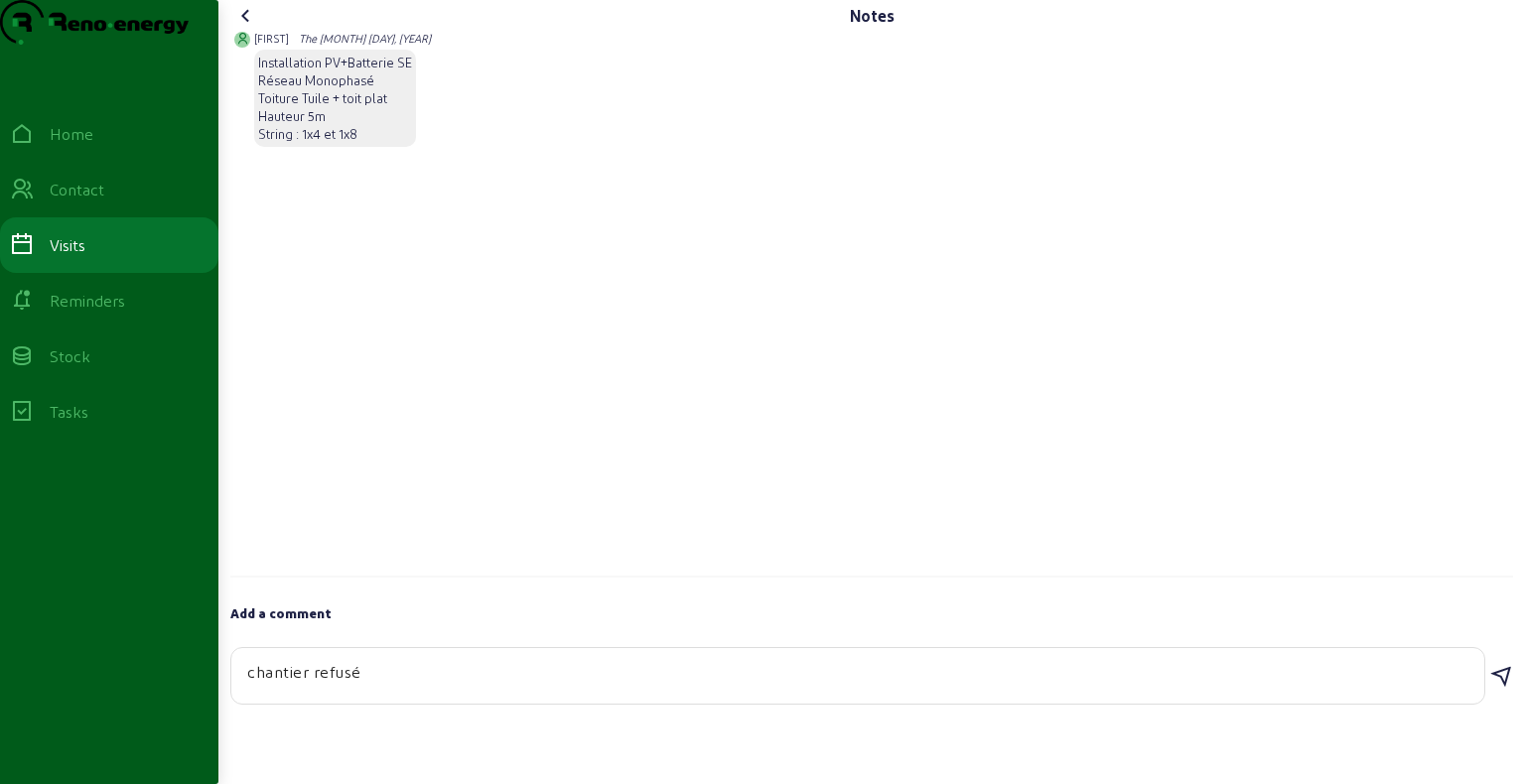 type on "chantier refusé" 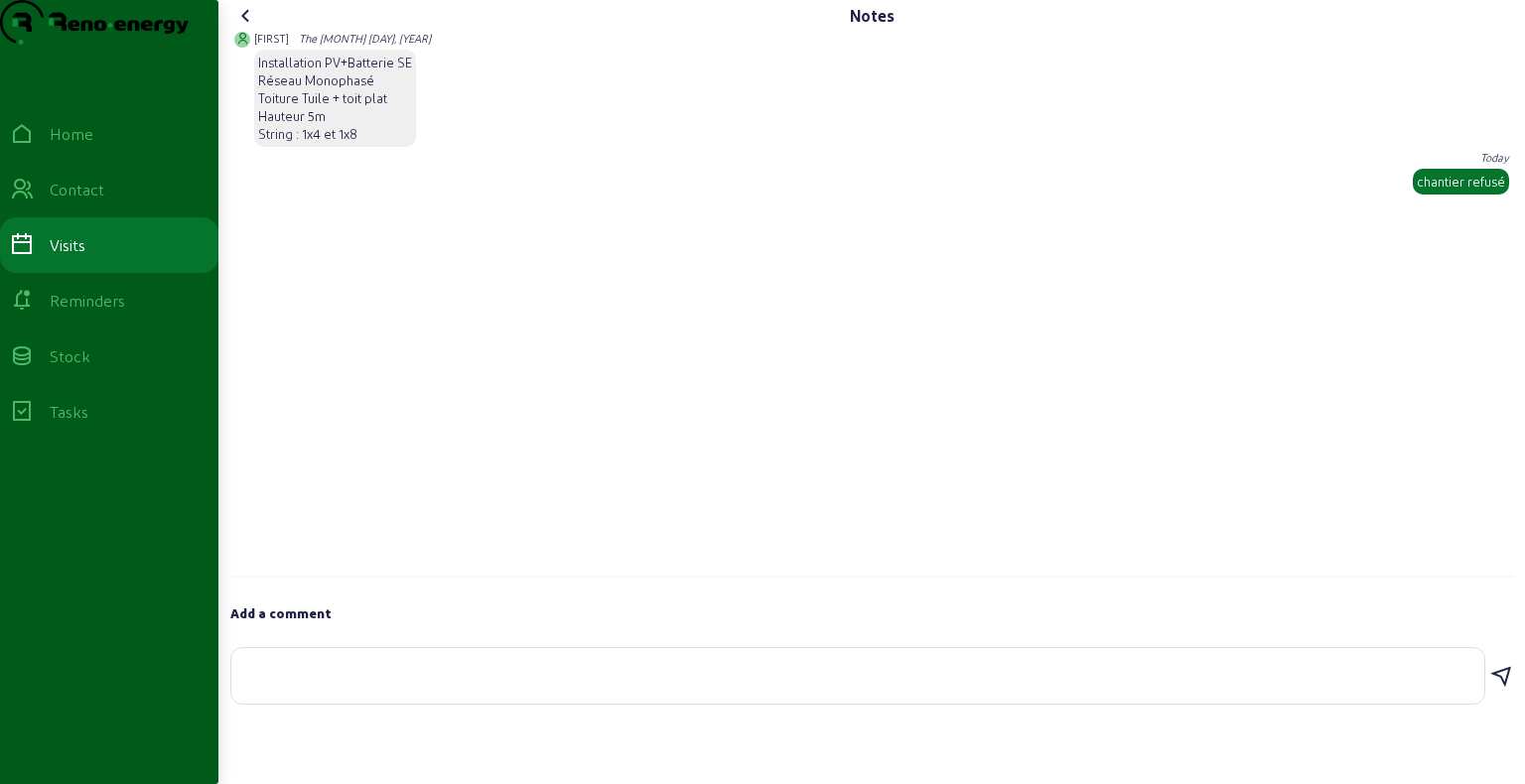 click 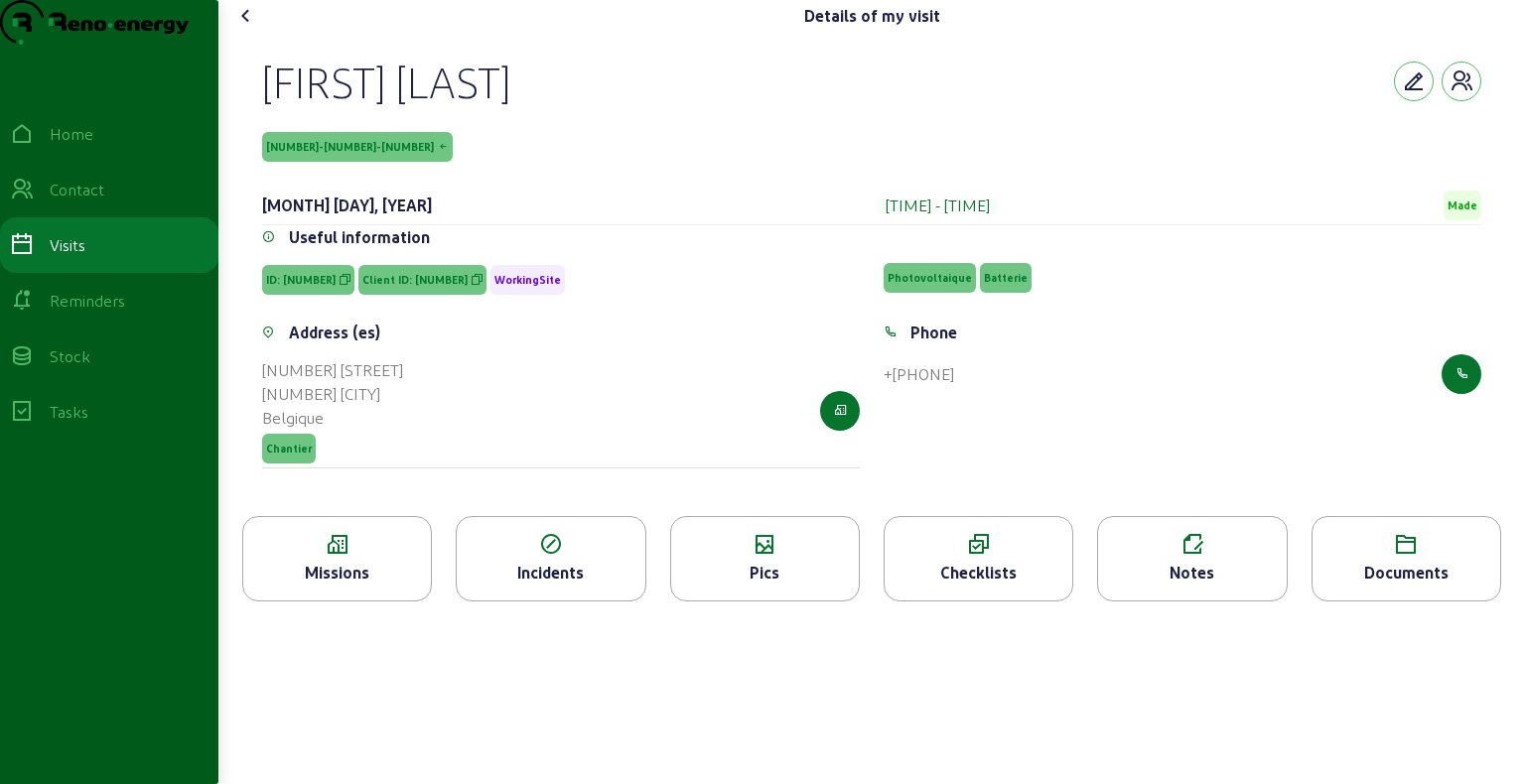 click on "[FIRST] [LAST]" 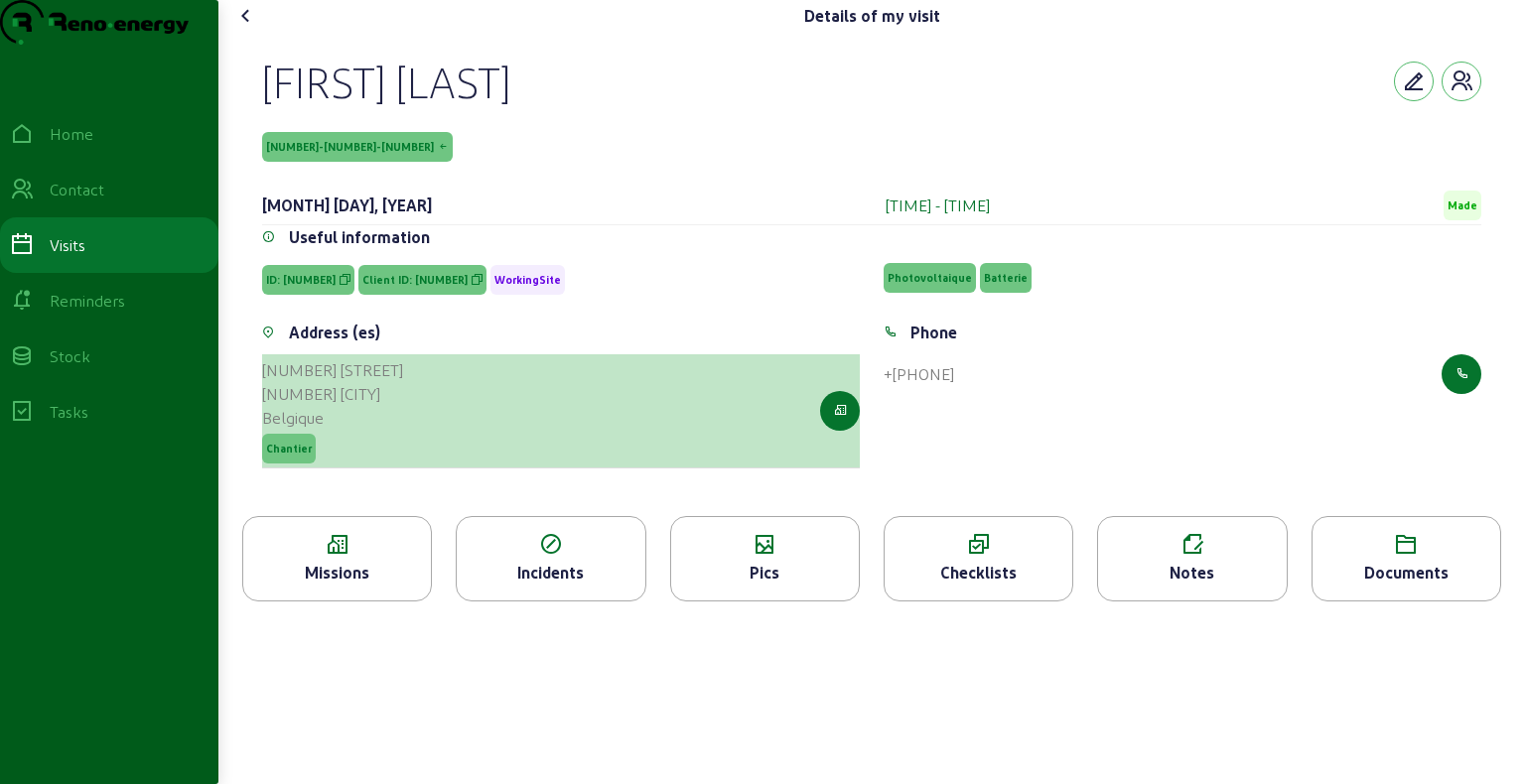 drag, startPoint x: 272, startPoint y: 404, endPoint x: 404, endPoint y: 440, distance: 136.82105 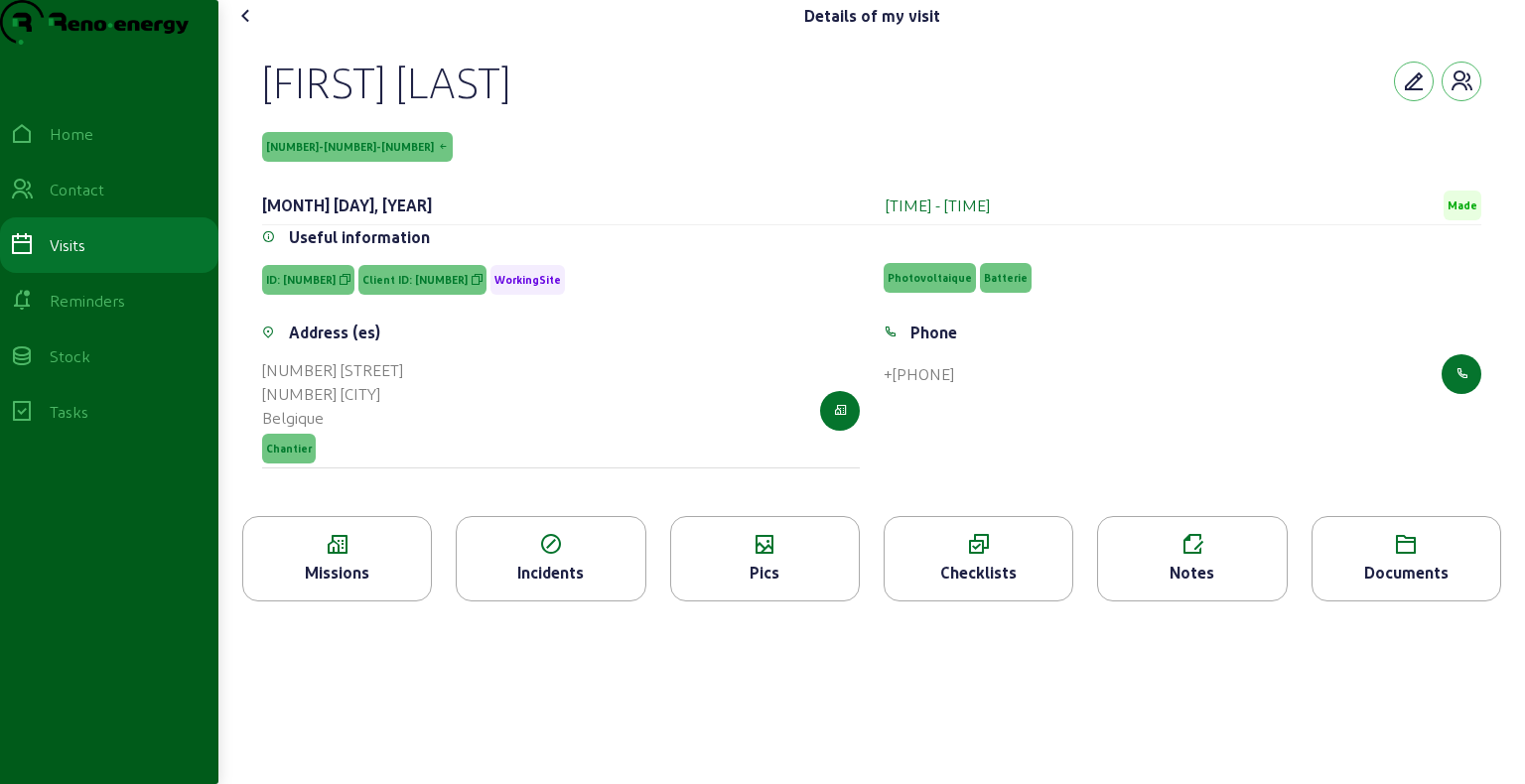 drag, startPoint x: 268, startPoint y: 183, endPoint x: 271, endPoint y: 238, distance: 55.0818 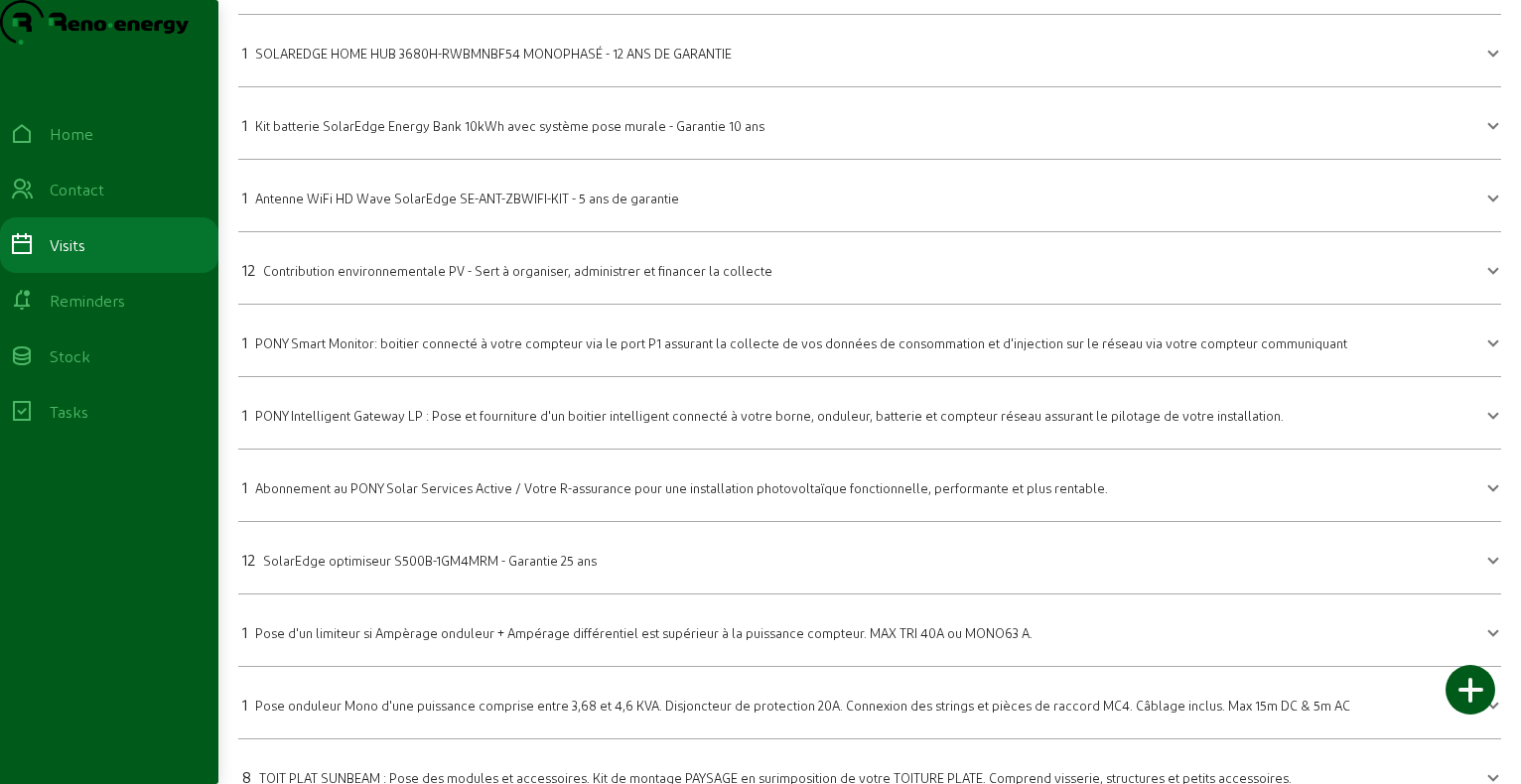 scroll, scrollTop: 0, scrollLeft: 0, axis: both 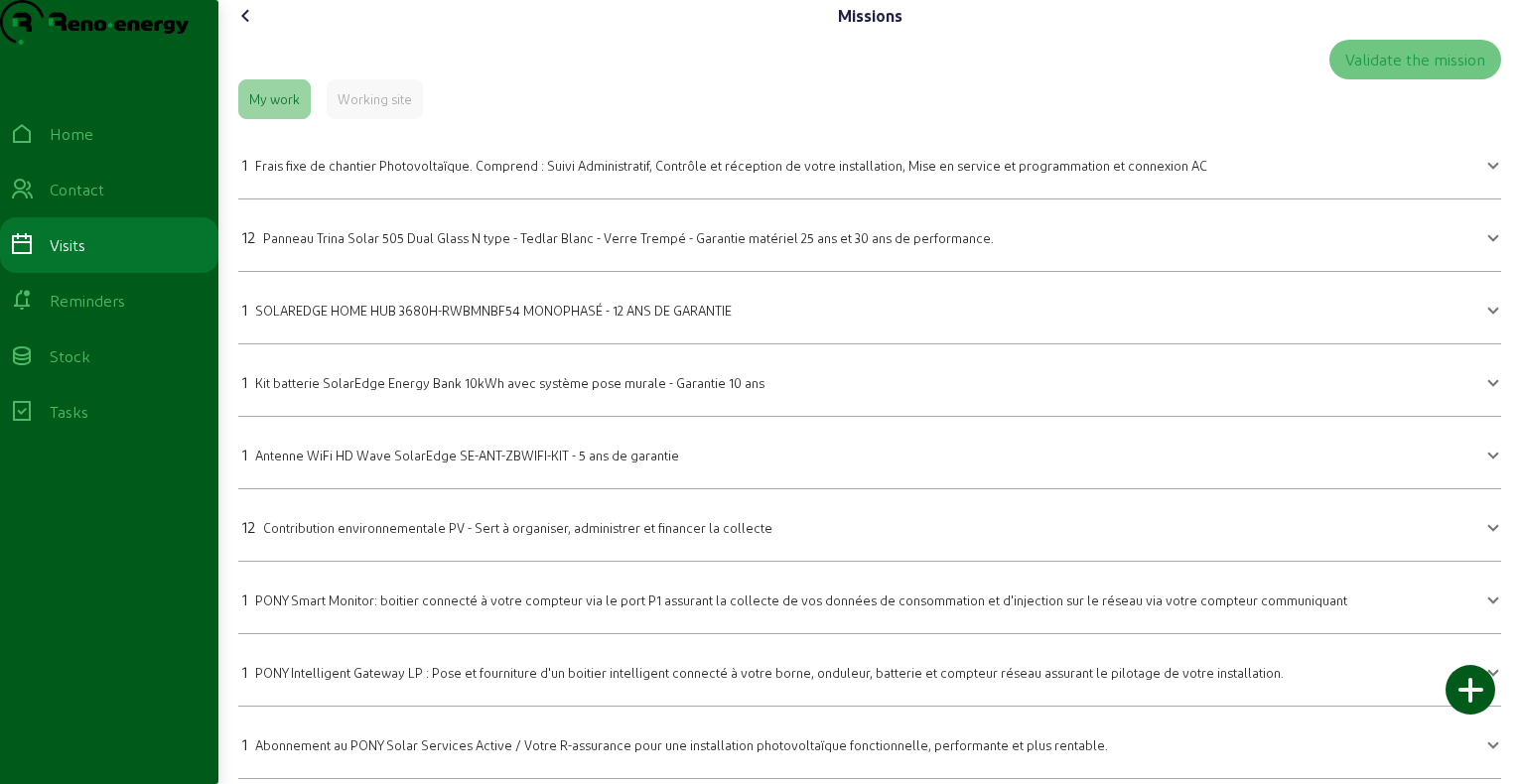 click 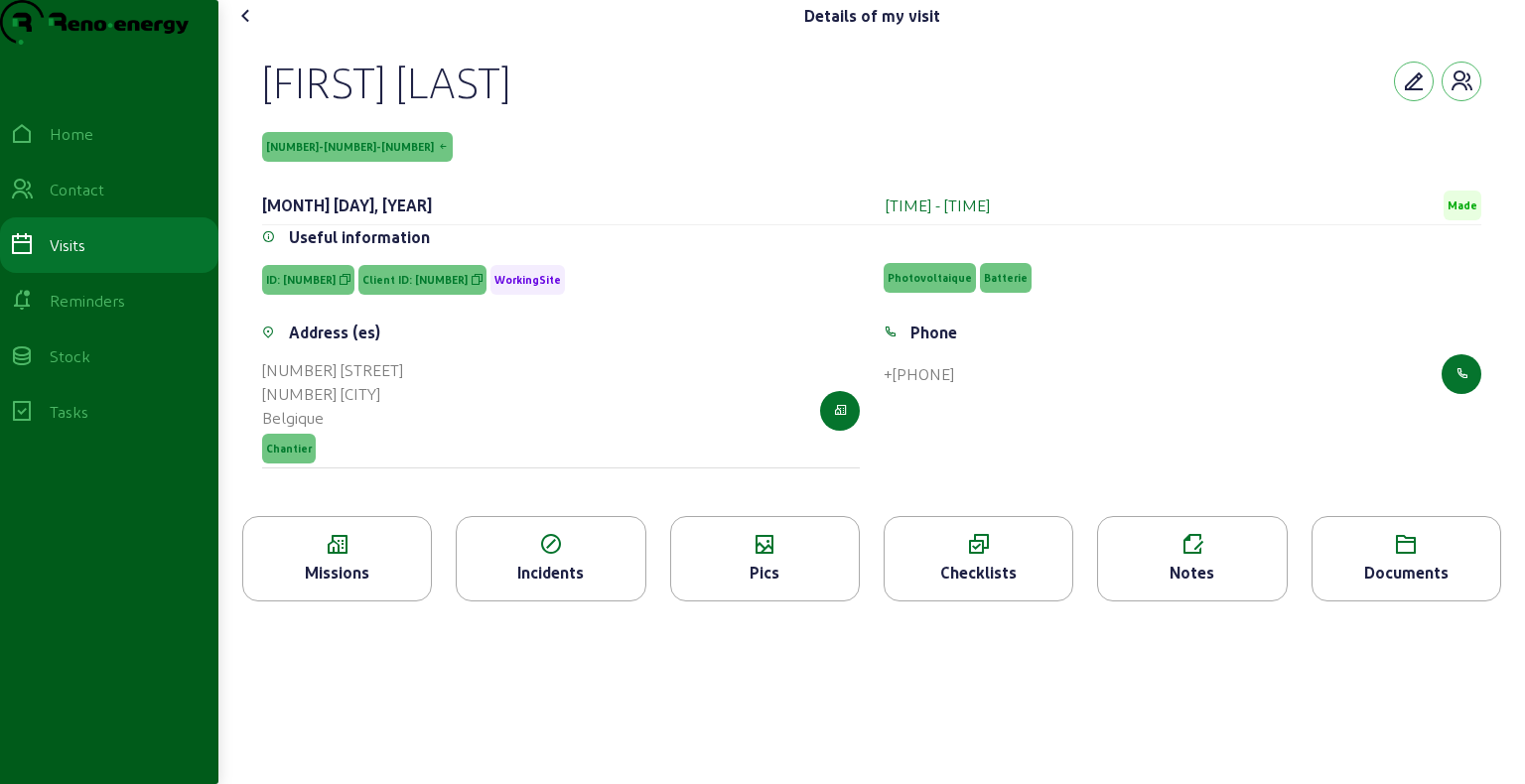 click 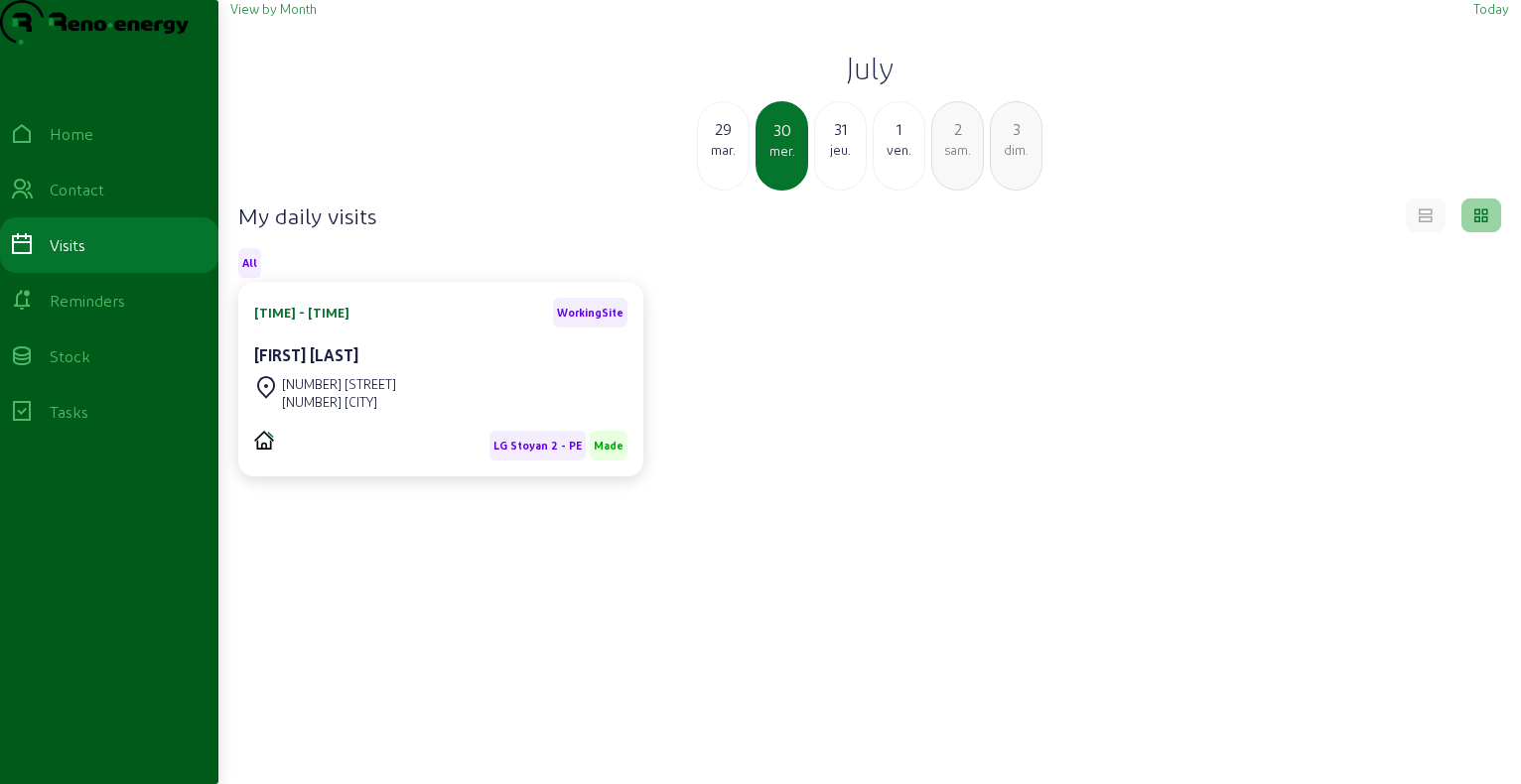 click on "31" 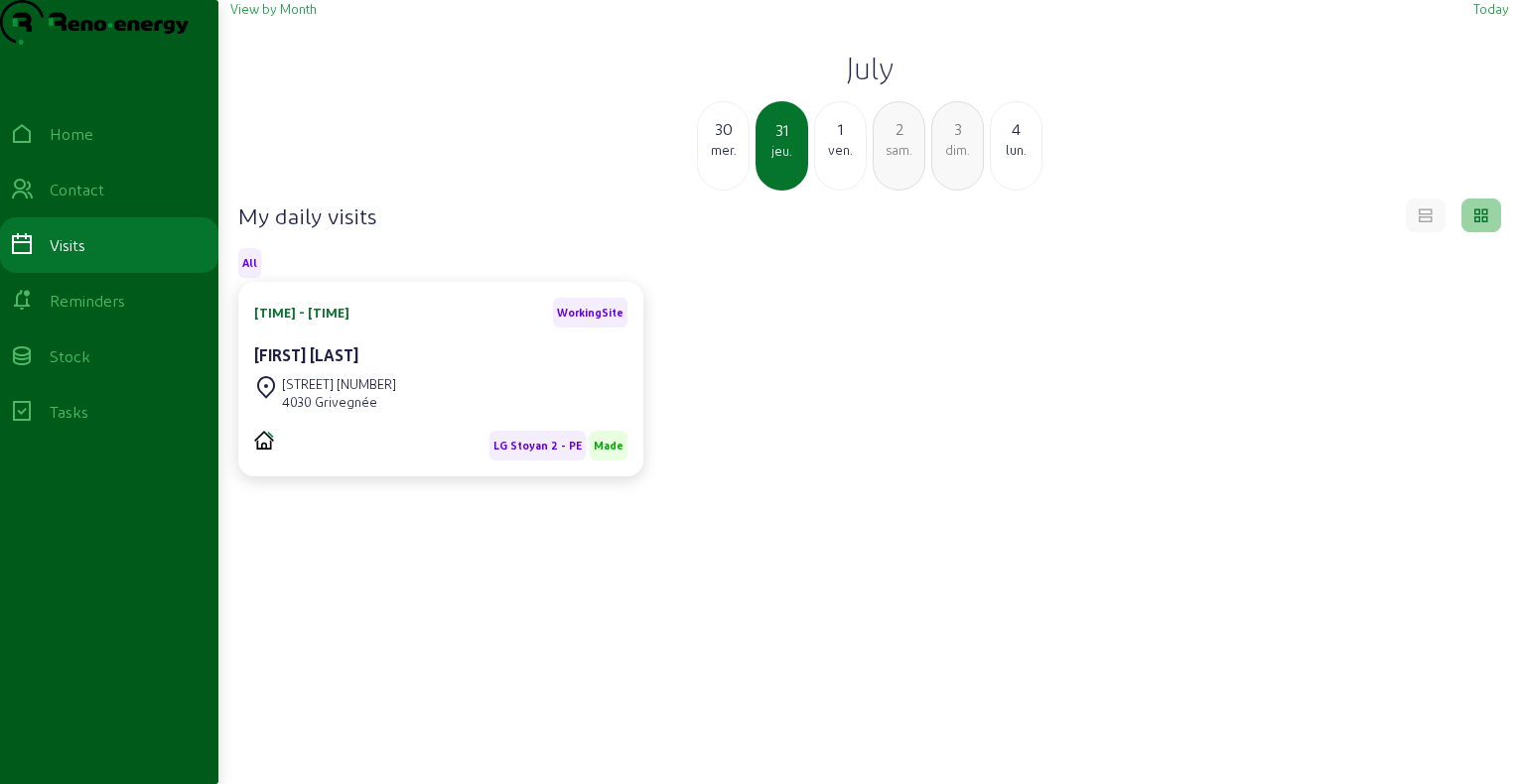 click on "[STREET] [NUMBER] [NUMBER] [CITY]" 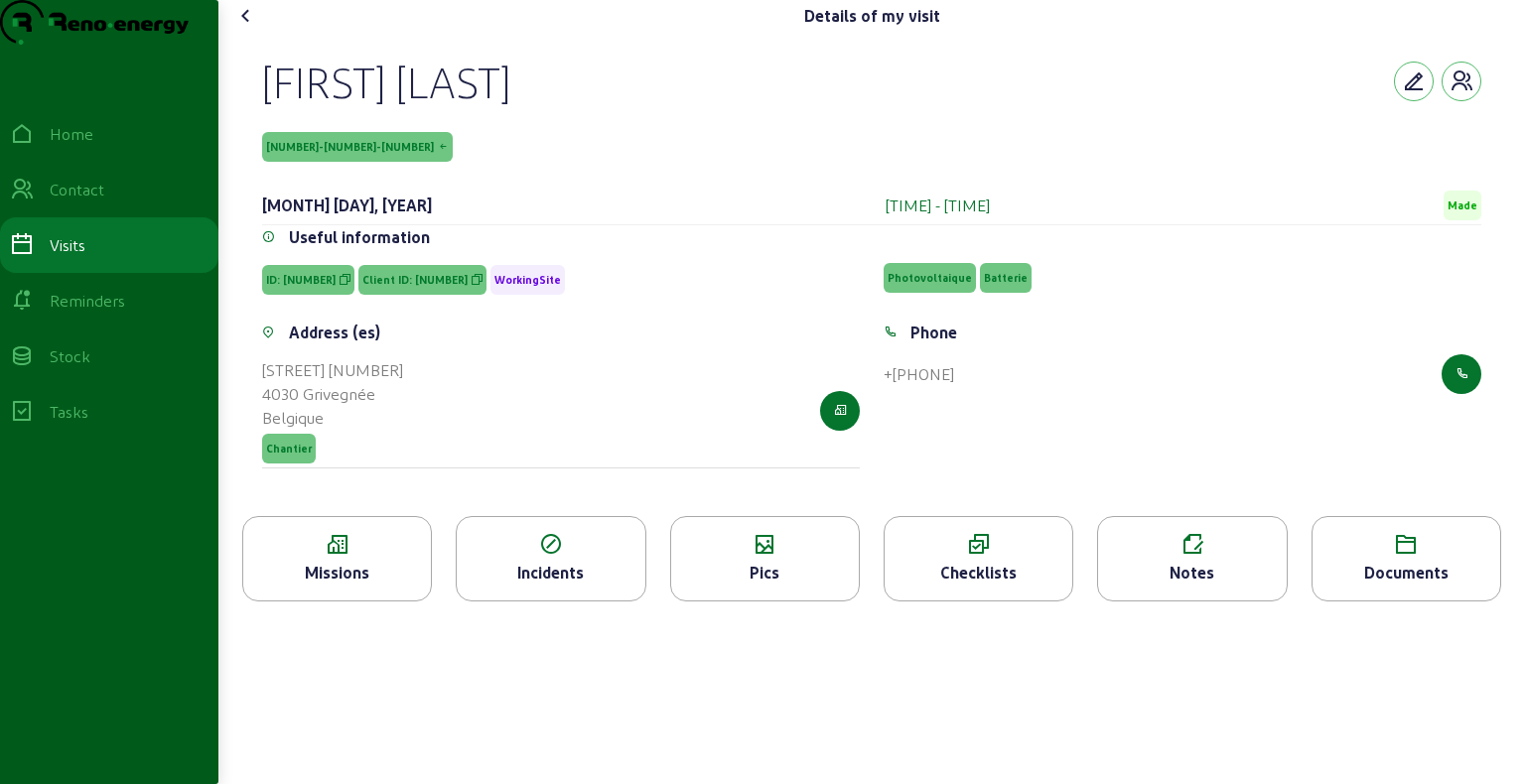 click on "[FIRST] [LAST]" 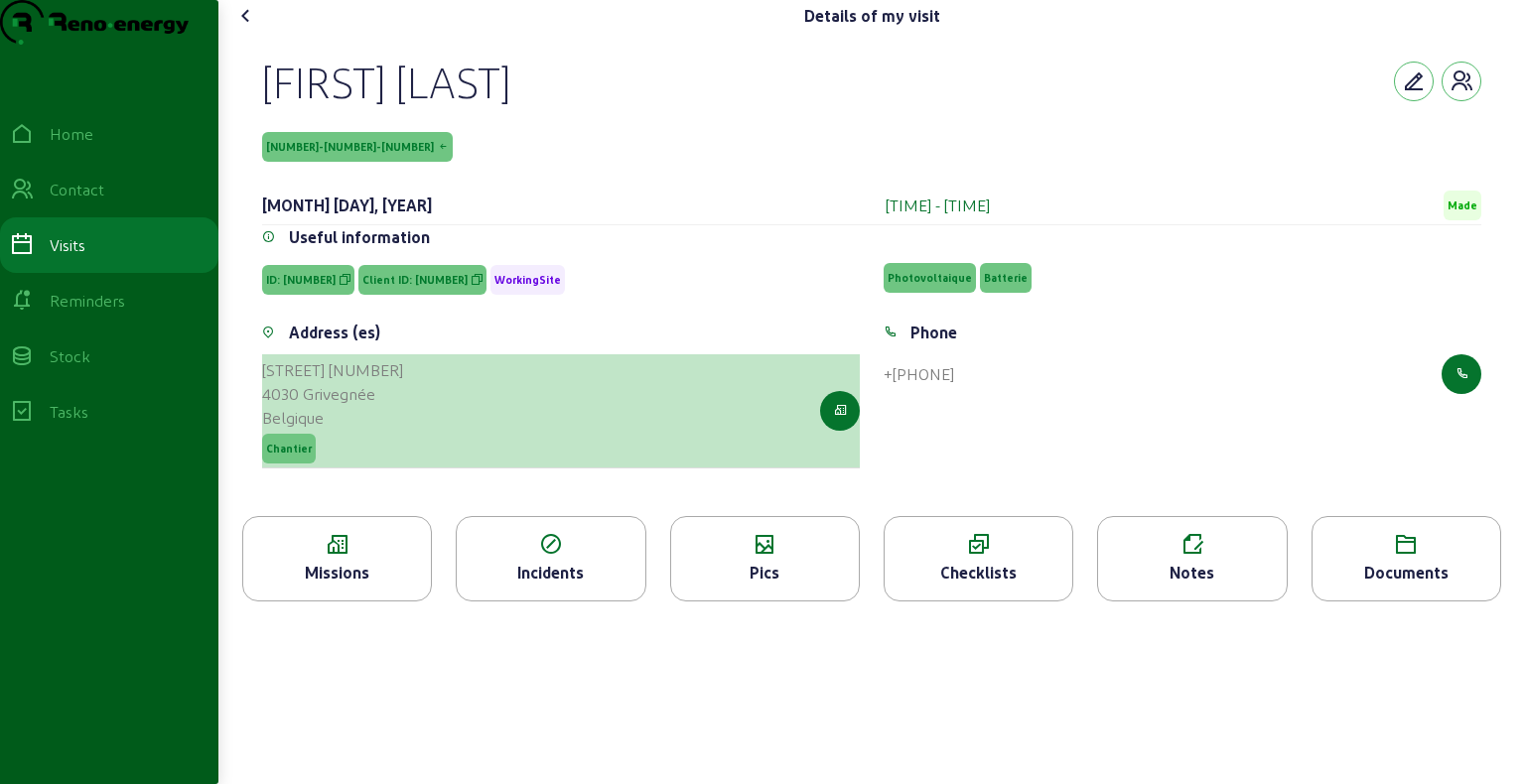 drag, startPoint x: 257, startPoint y: 404, endPoint x: 379, endPoint y: 426, distance: 123.96774 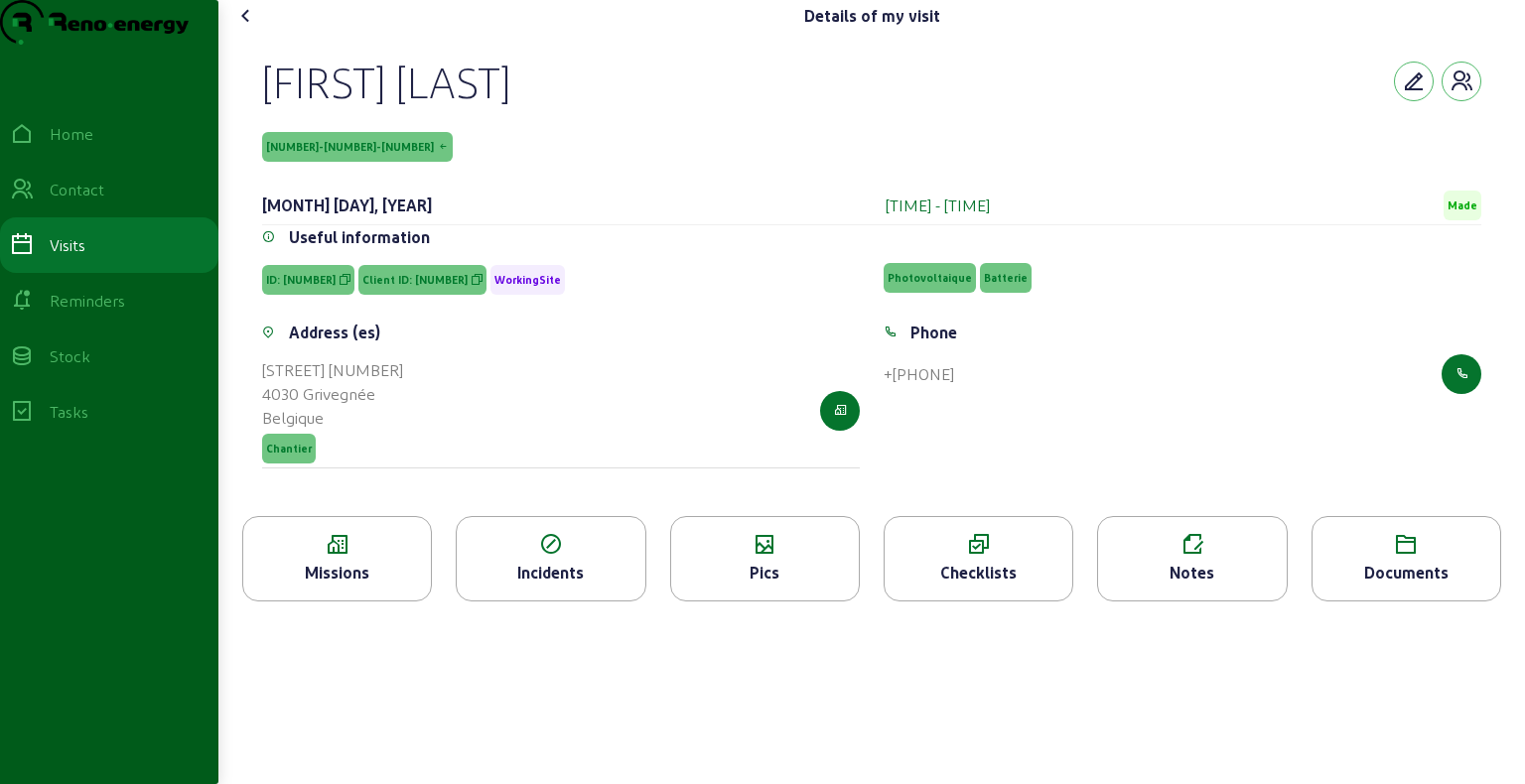 click on "Missions" 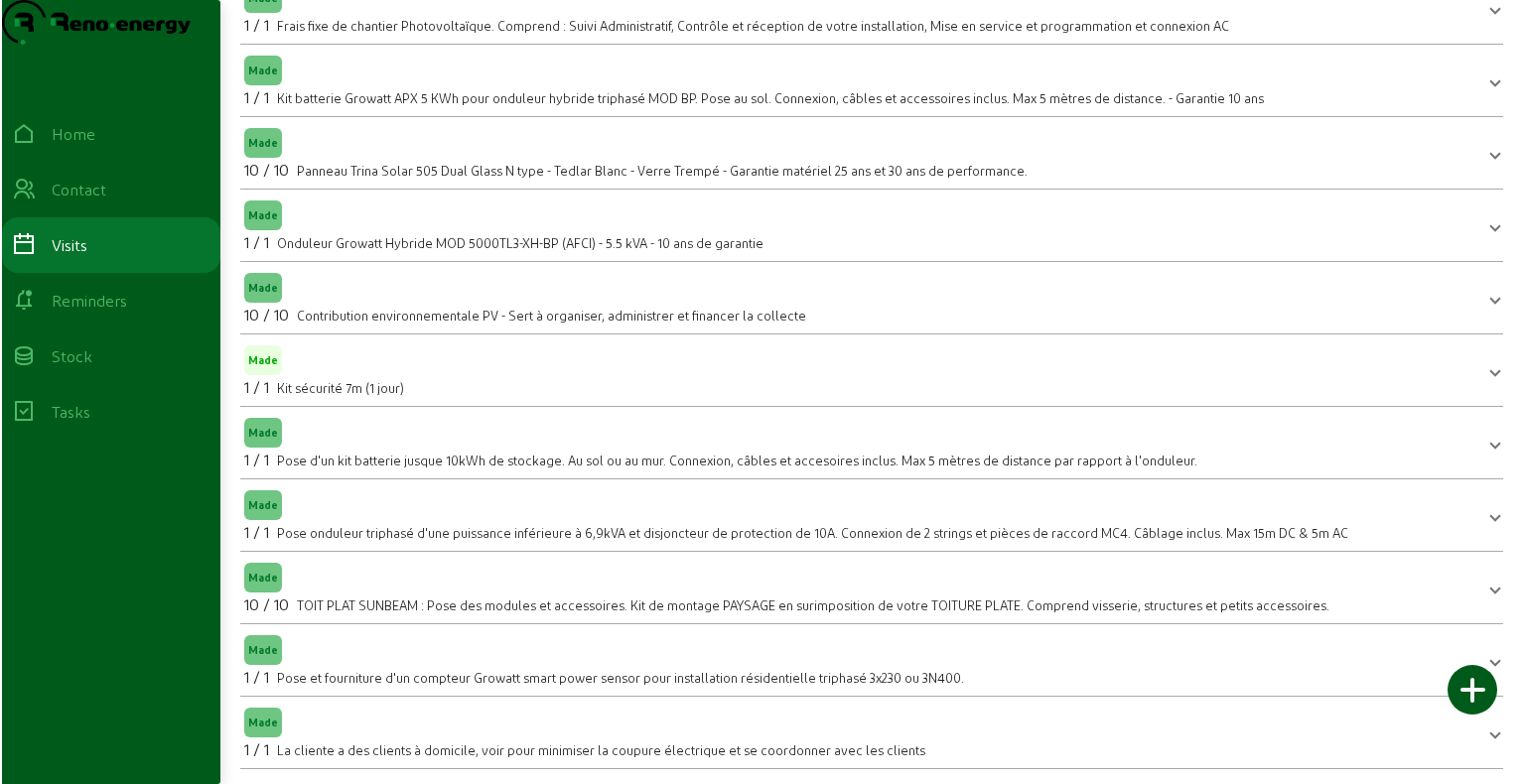 scroll, scrollTop: 0, scrollLeft: 0, axis: both 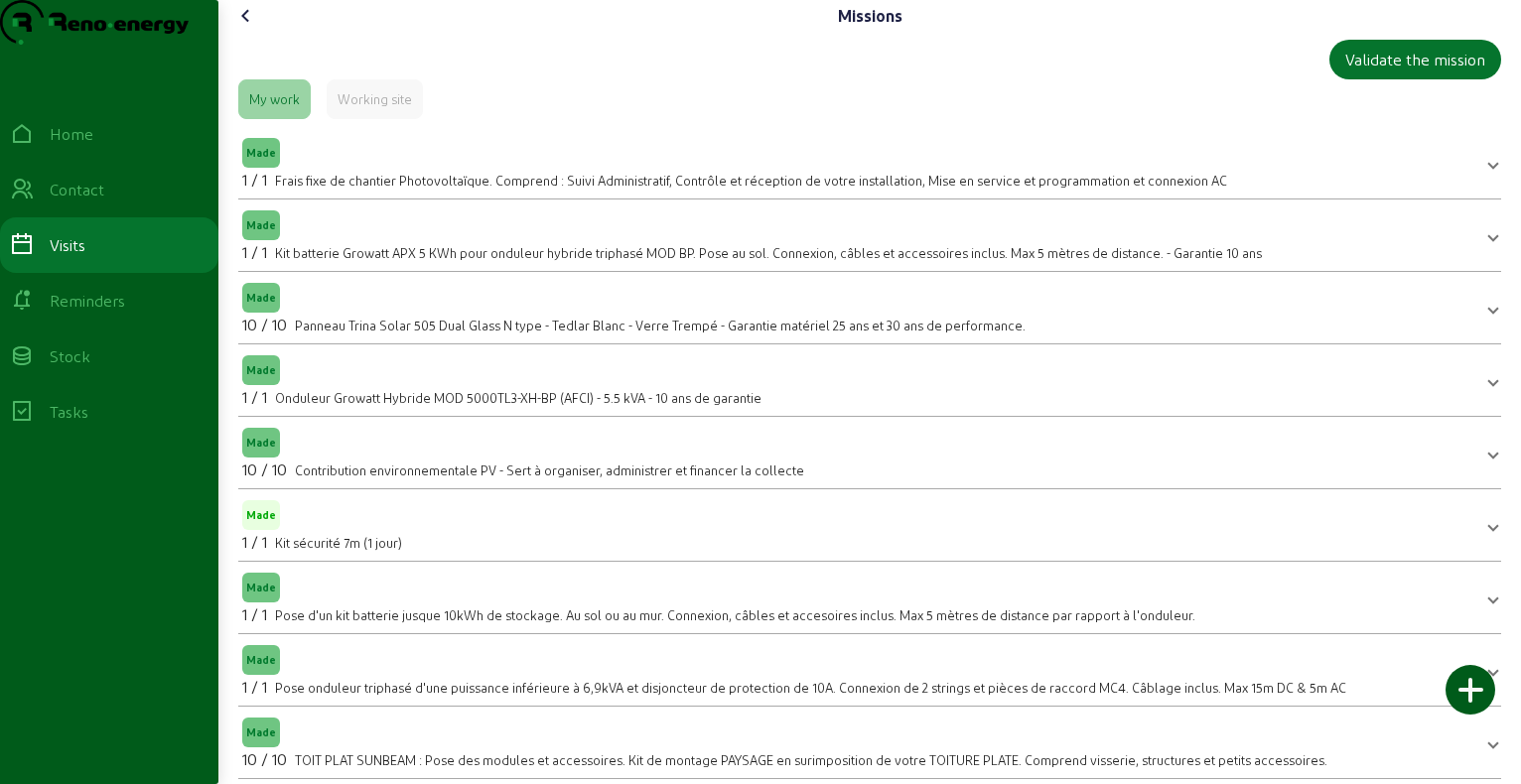 click 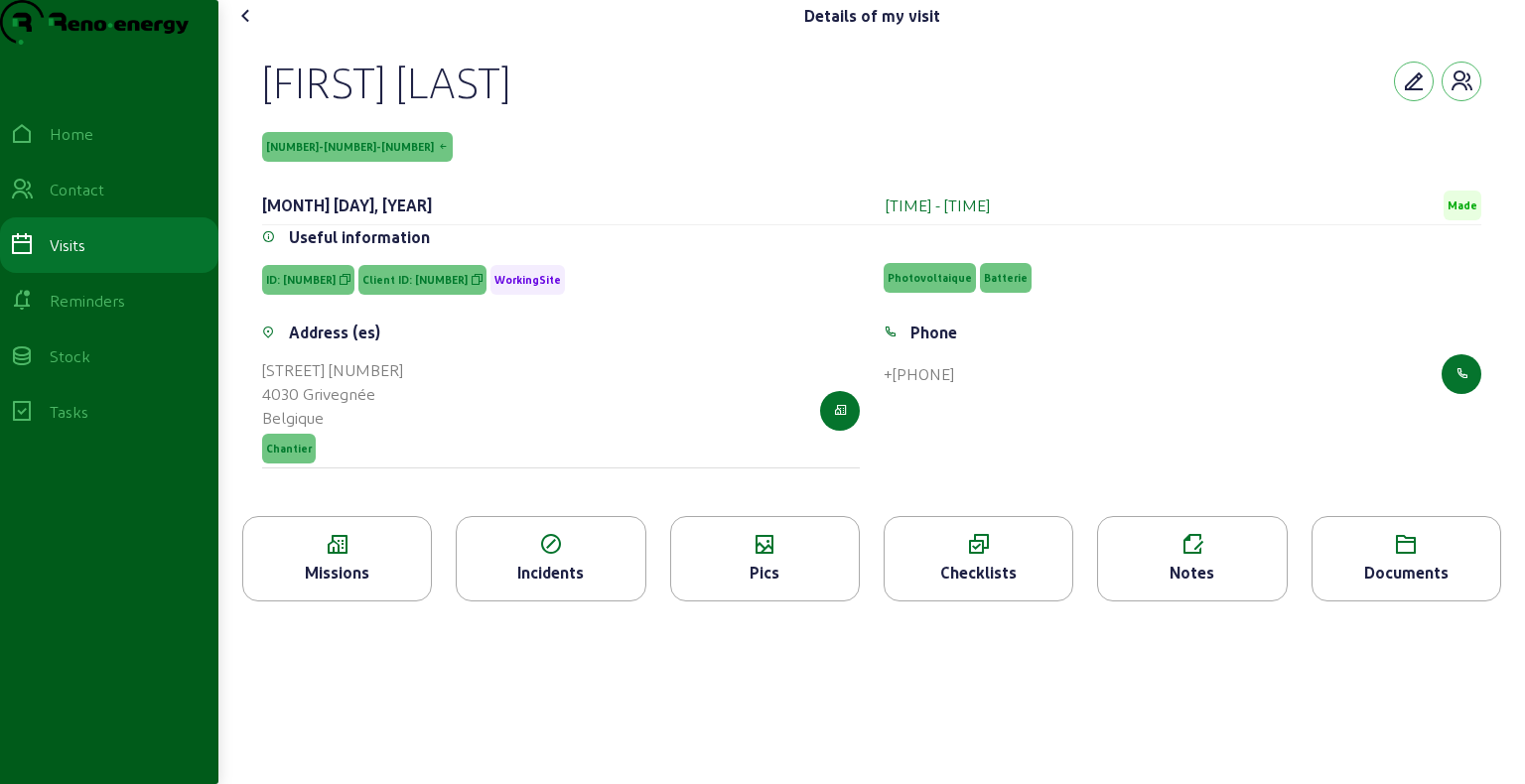 click 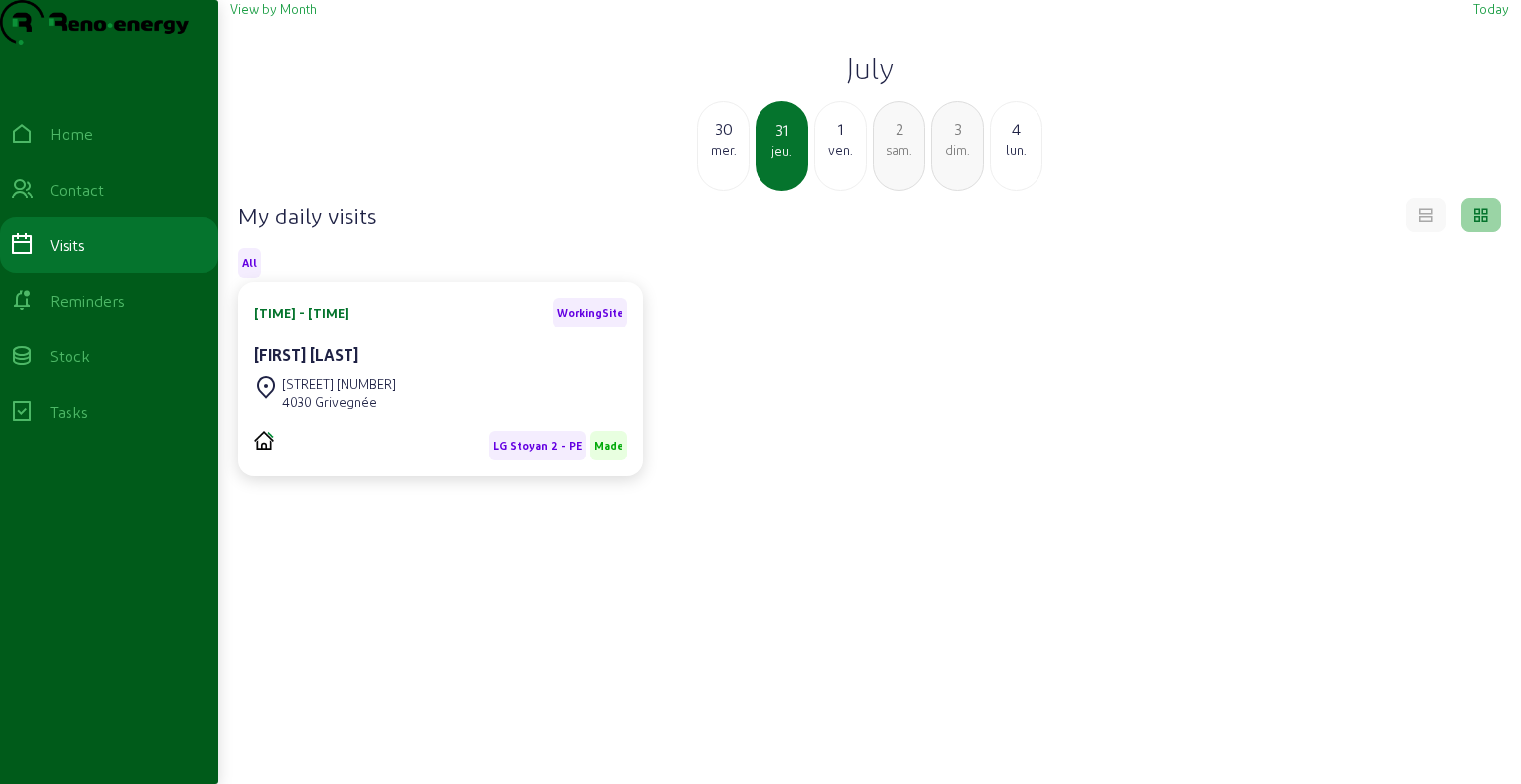 click on "1" 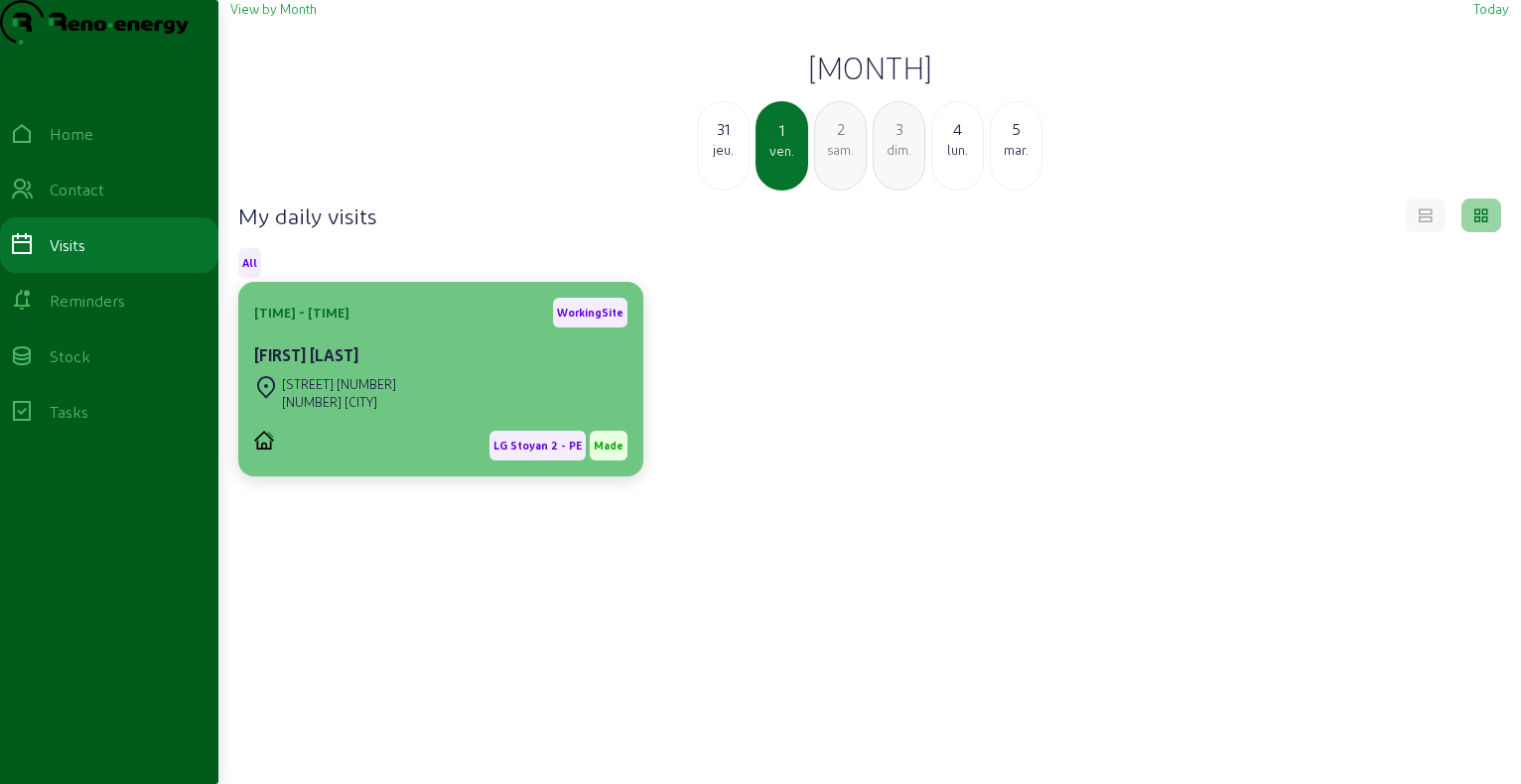 click on "[STREET] [NUMBER] [NUMBER] [CITY]" 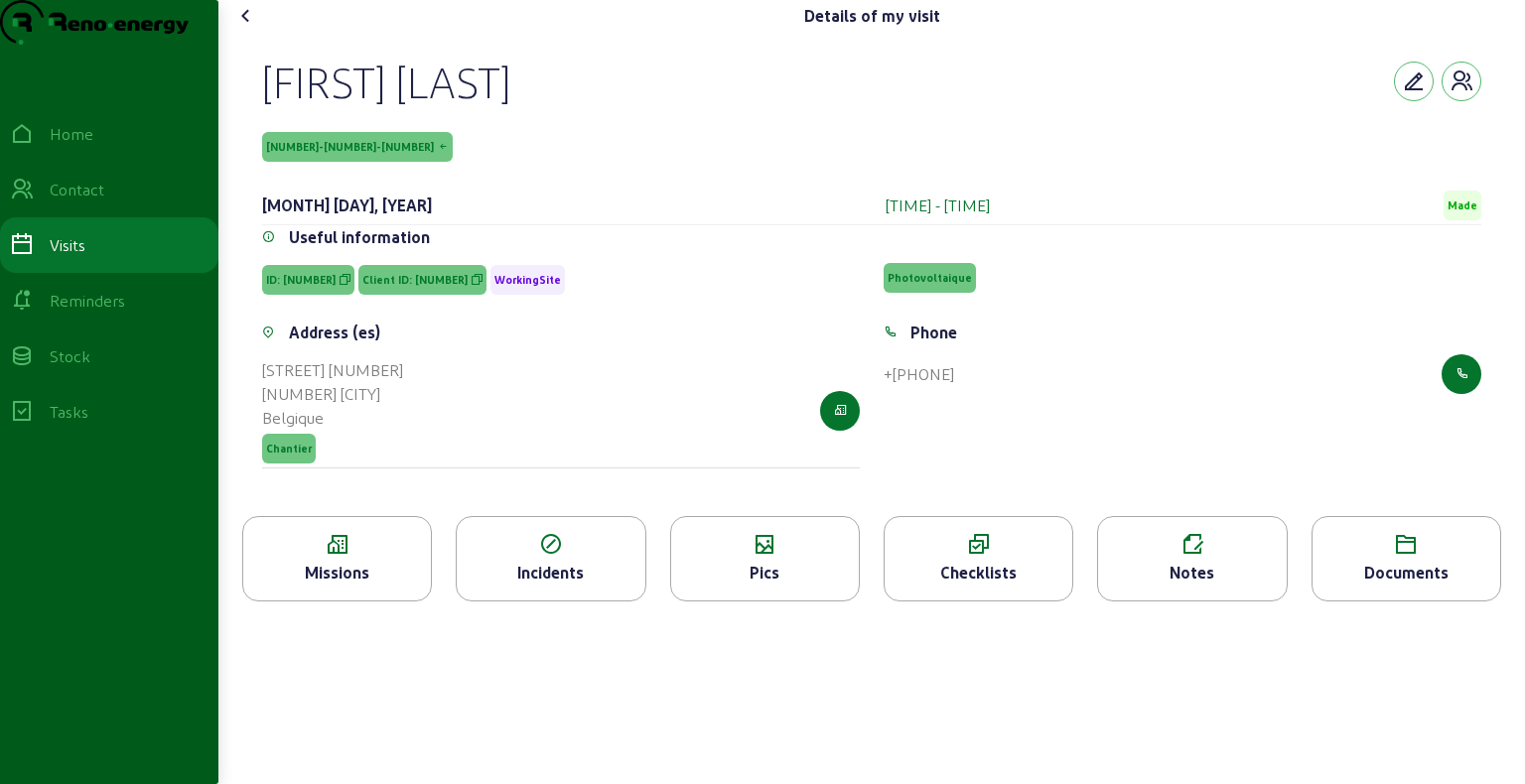 click on "[FIRST] [LAST]" 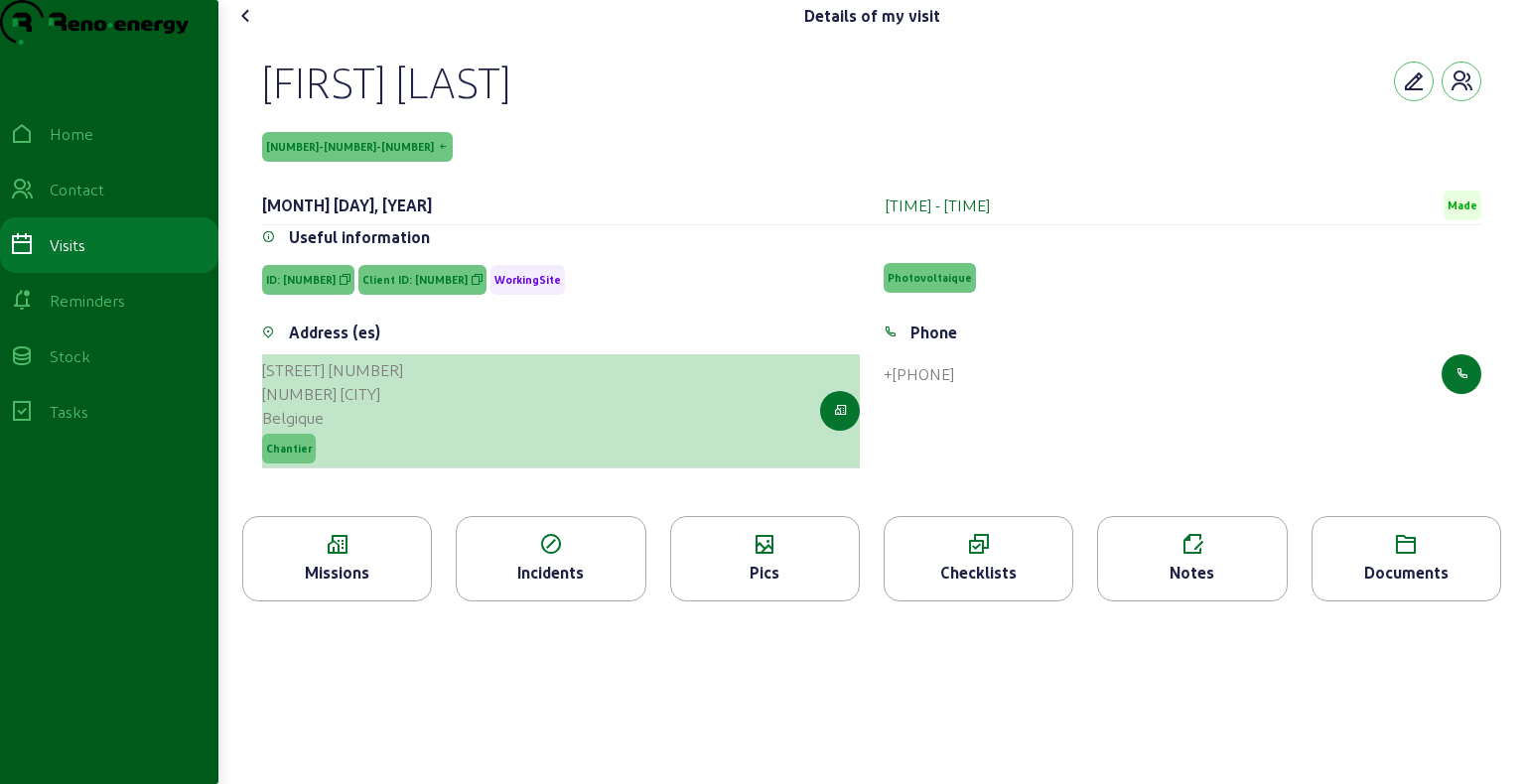 drag, startPoint x: 262, startPoint y: 406, endPoint x: 356, endPoint y: 435, distance: 98.37174 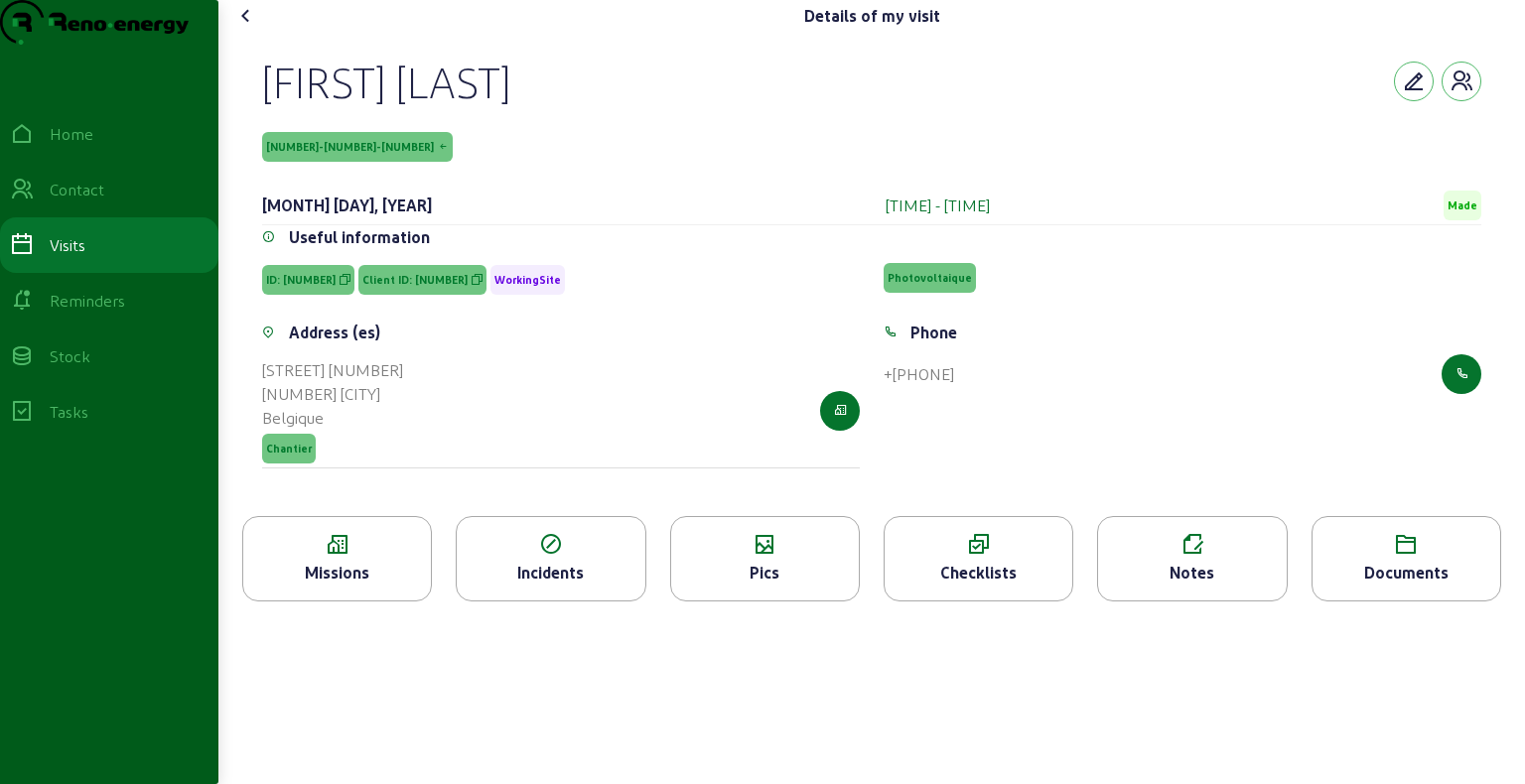 drag, startPoint x: 270, startPoint y: 186, endPoint x: 325, endPoint y: 188, distance: 55.03635 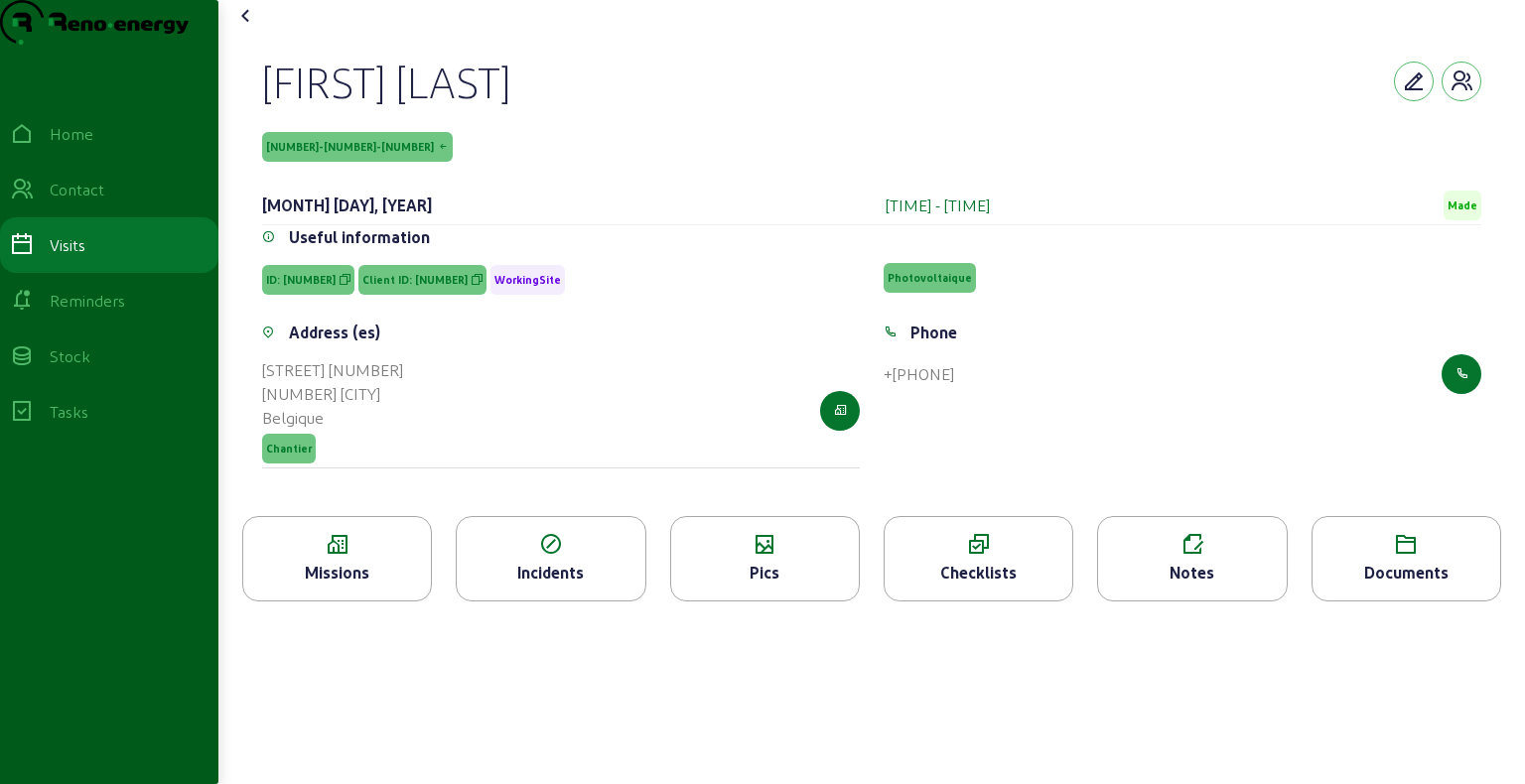copy on "[NUMBER]-[NUMBER]-[NUMBER]" 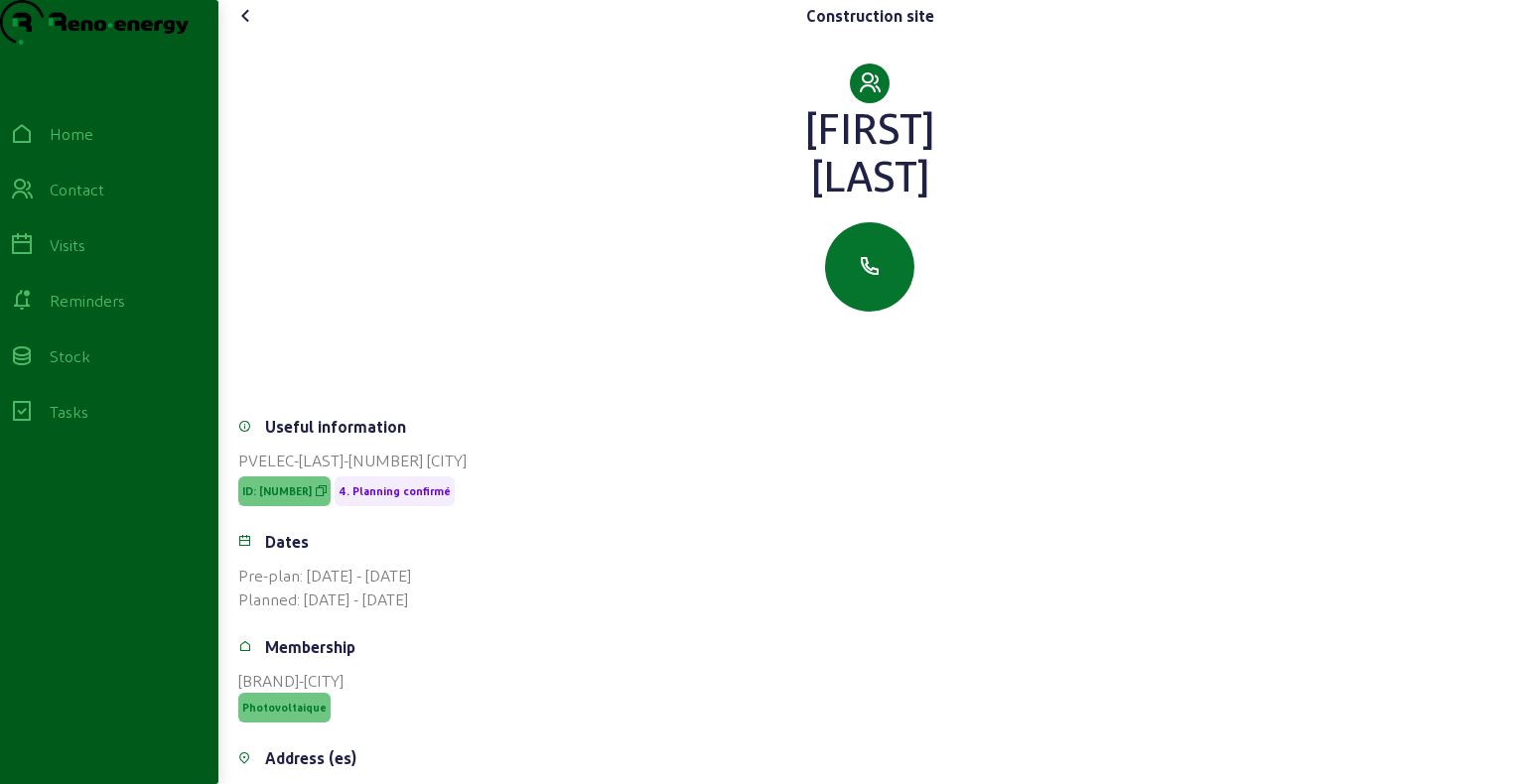 click 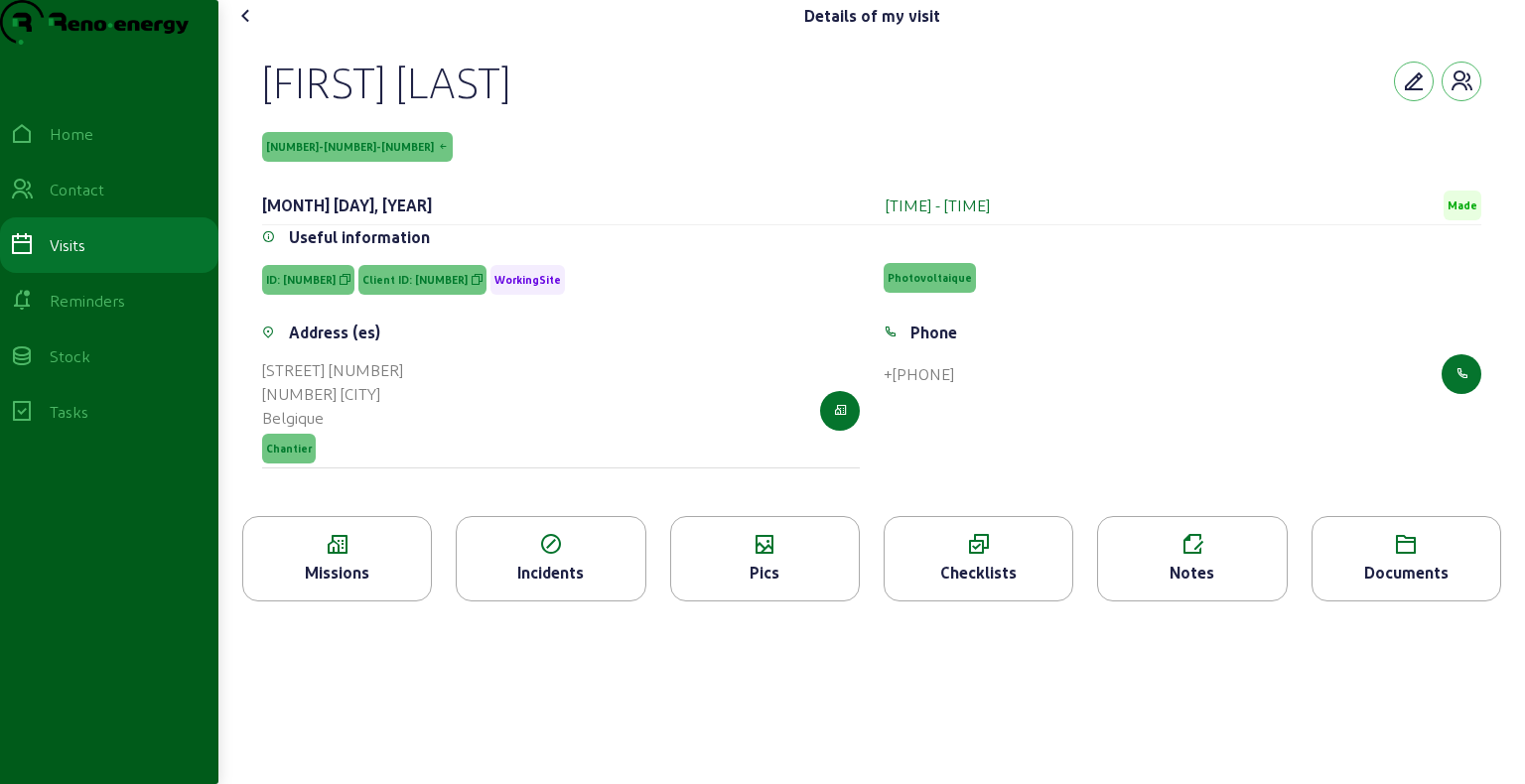 click 